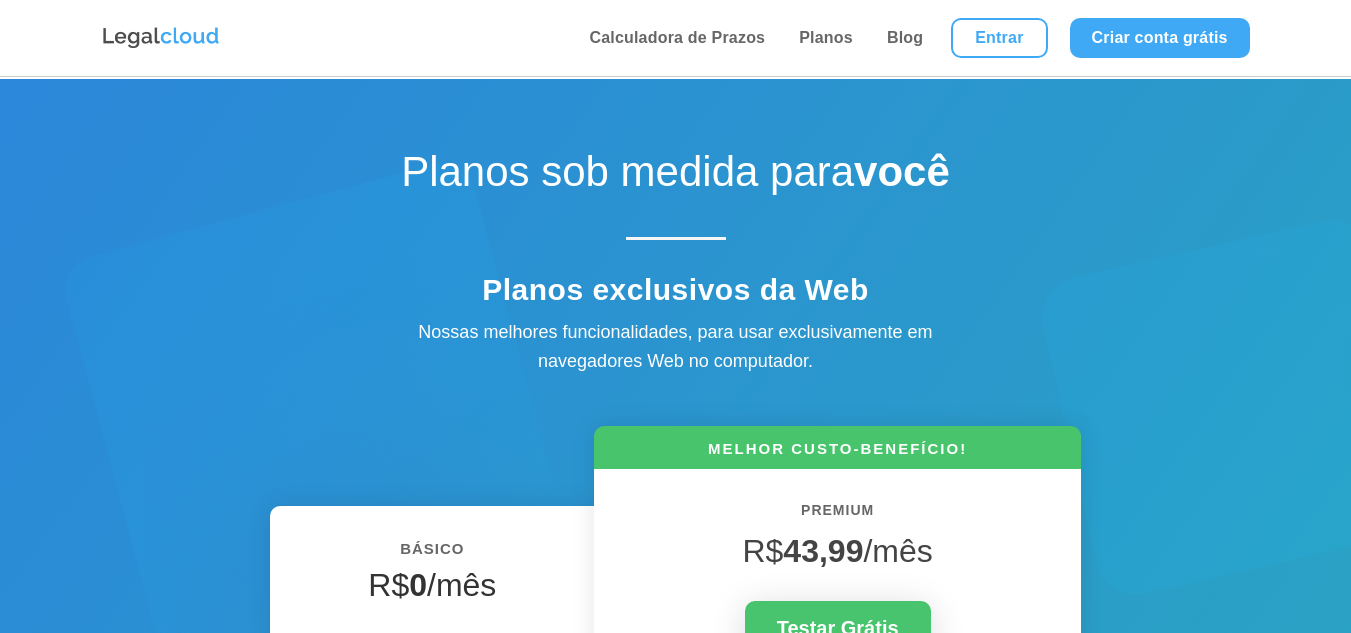scroll, scrollTop: 0, scrollLeft: 0, axis: both 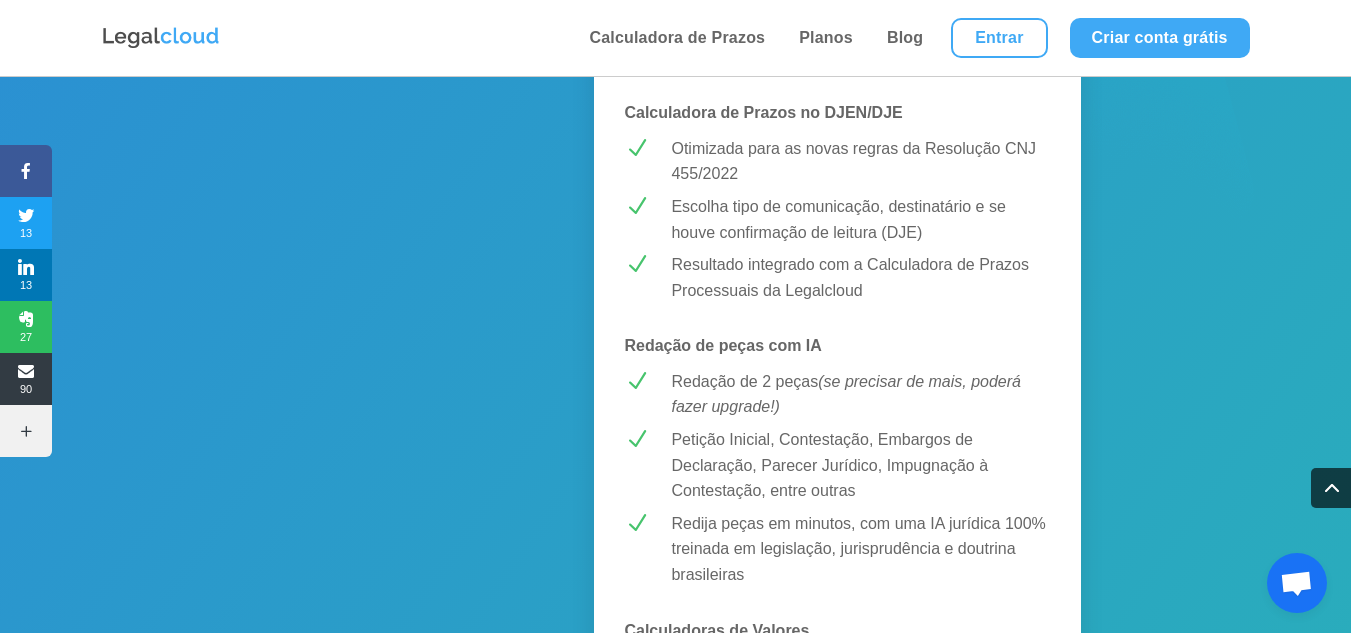 drag, startPoint x: 1365, startPoint y: 51, endPoint x: 1332, endPoint y: 121, distance: 77.388626 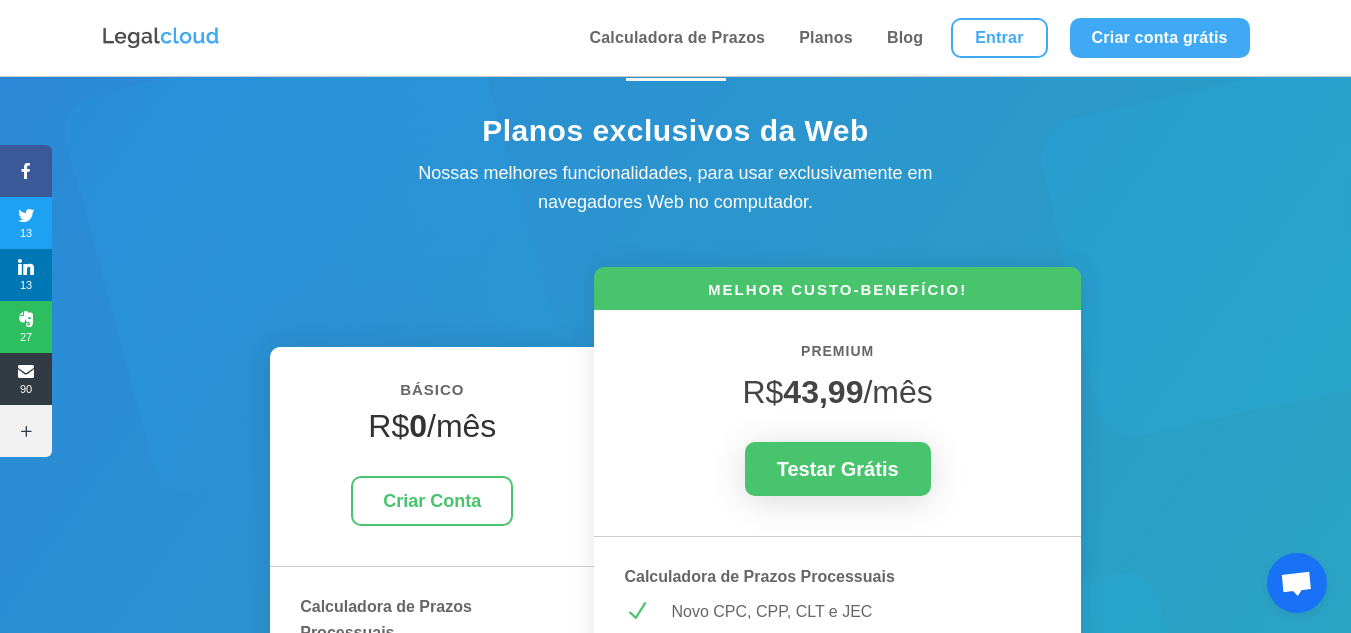 scroll, scrollTop: 0, scrollLeft: 0, axis: both 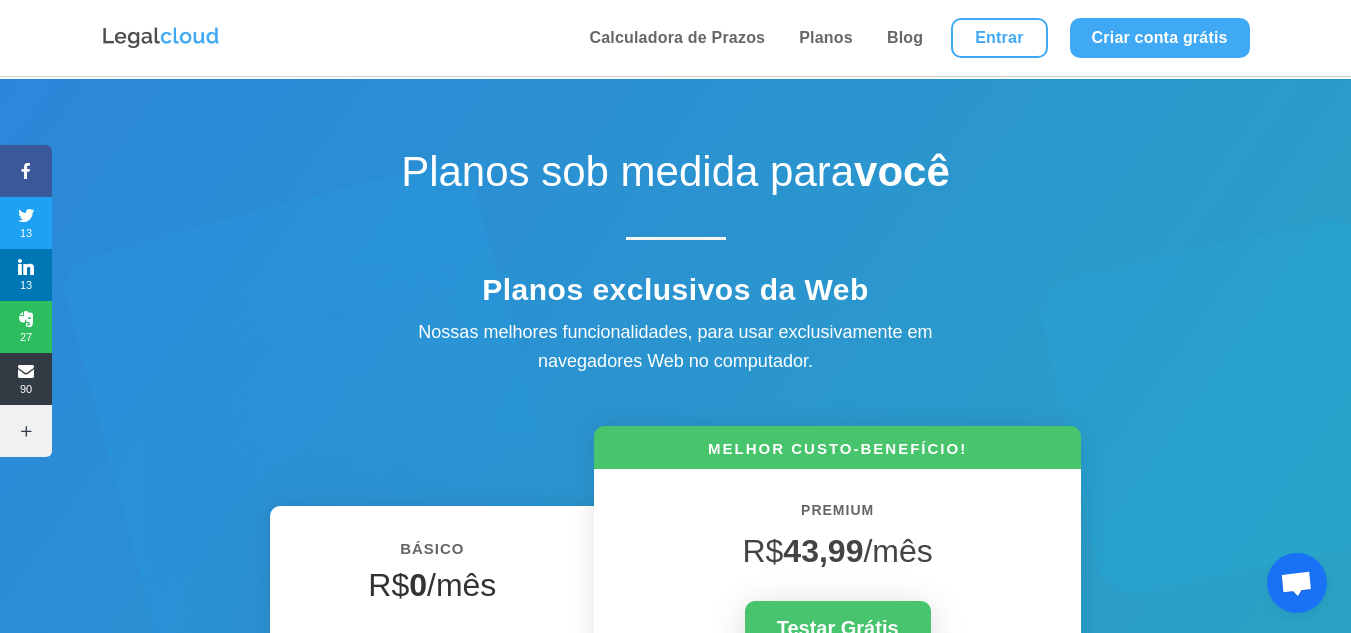 click at bounding box center (1296, 585) 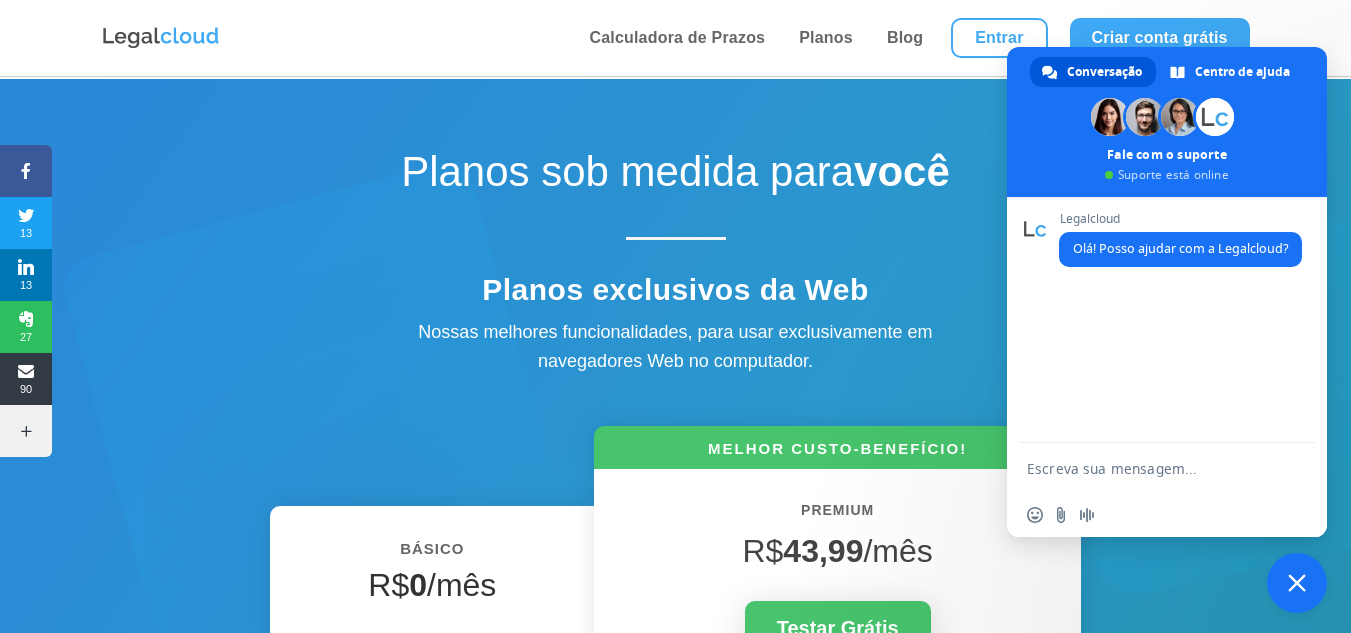 click at bounding box center (1147, 468) 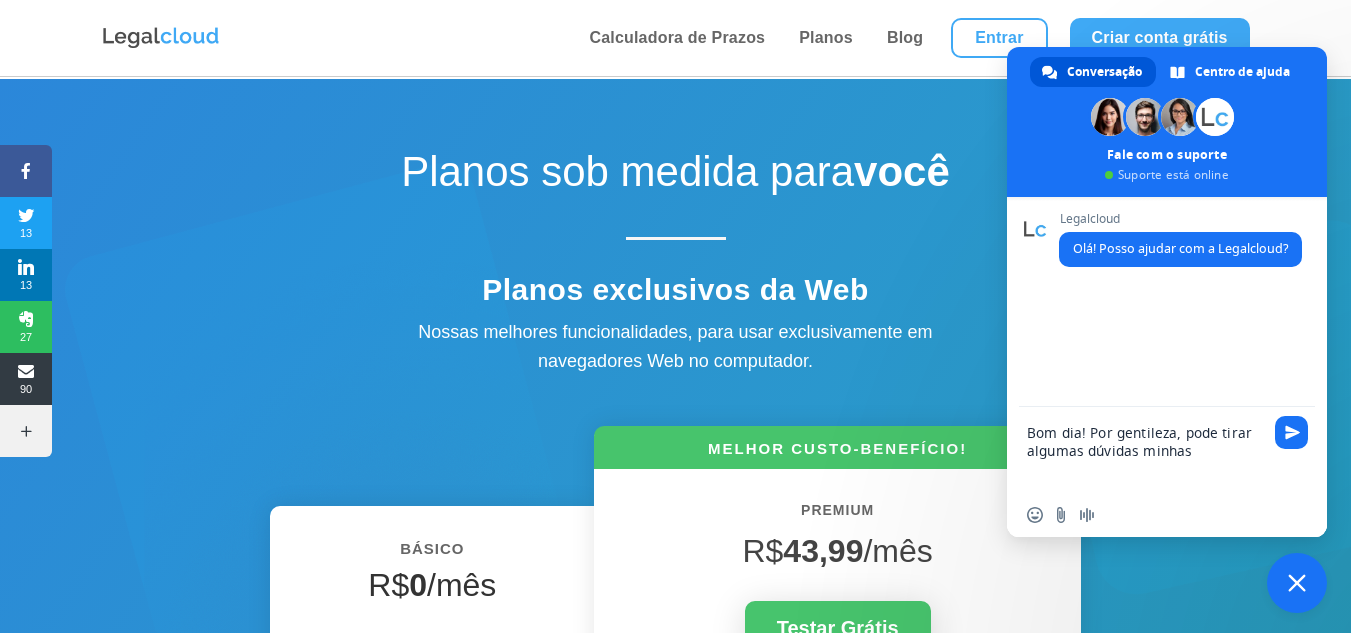 type on "Bom dia! Por gentileza, pode tirar algumas dúvidas minhas?" 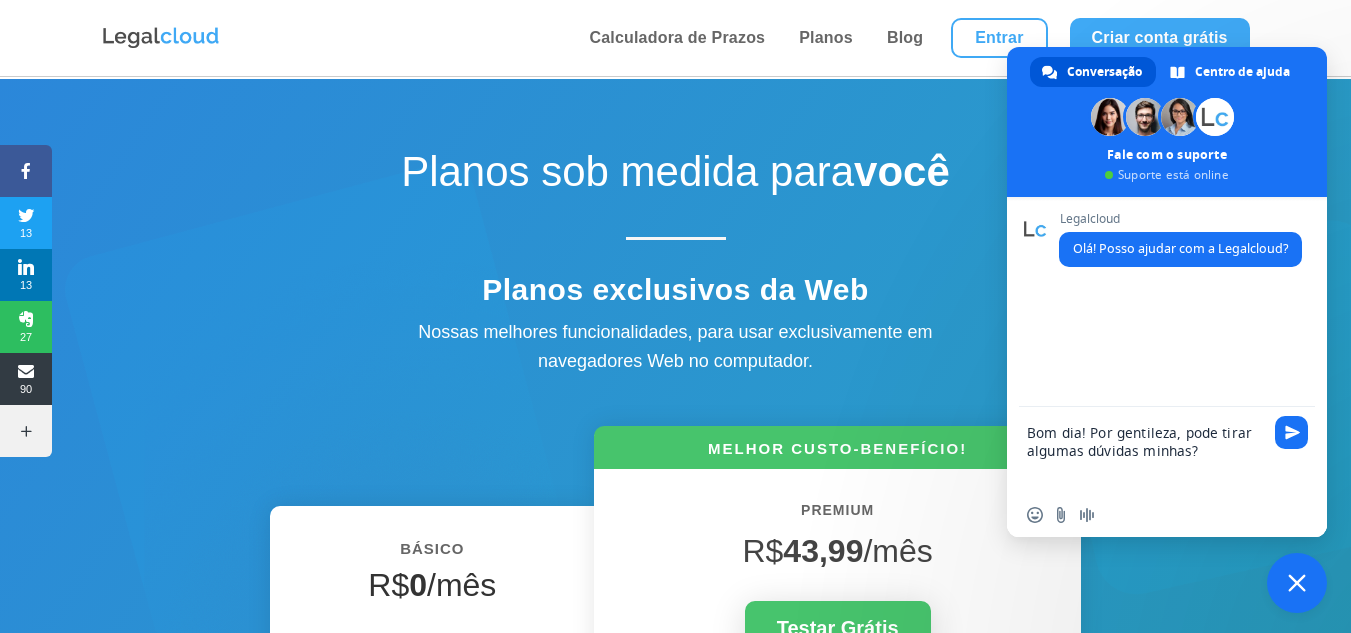 type 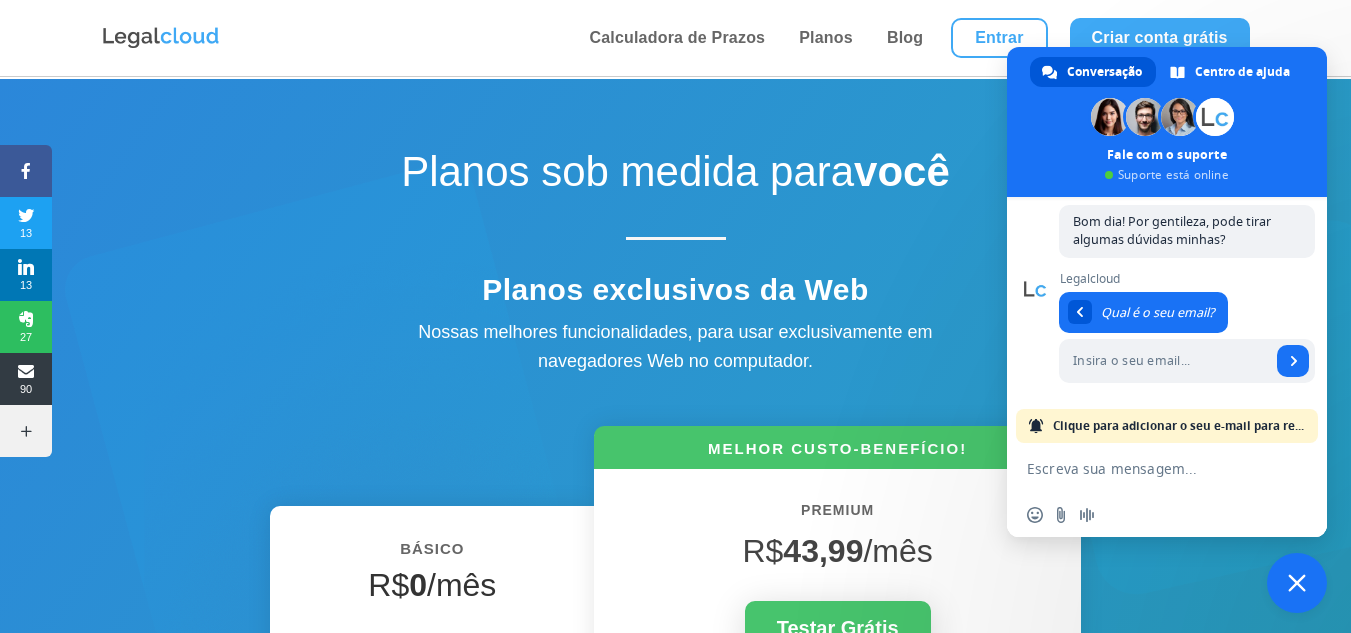 scroll, scrollTop: 131, scrollLeft: 0, axis: vertical 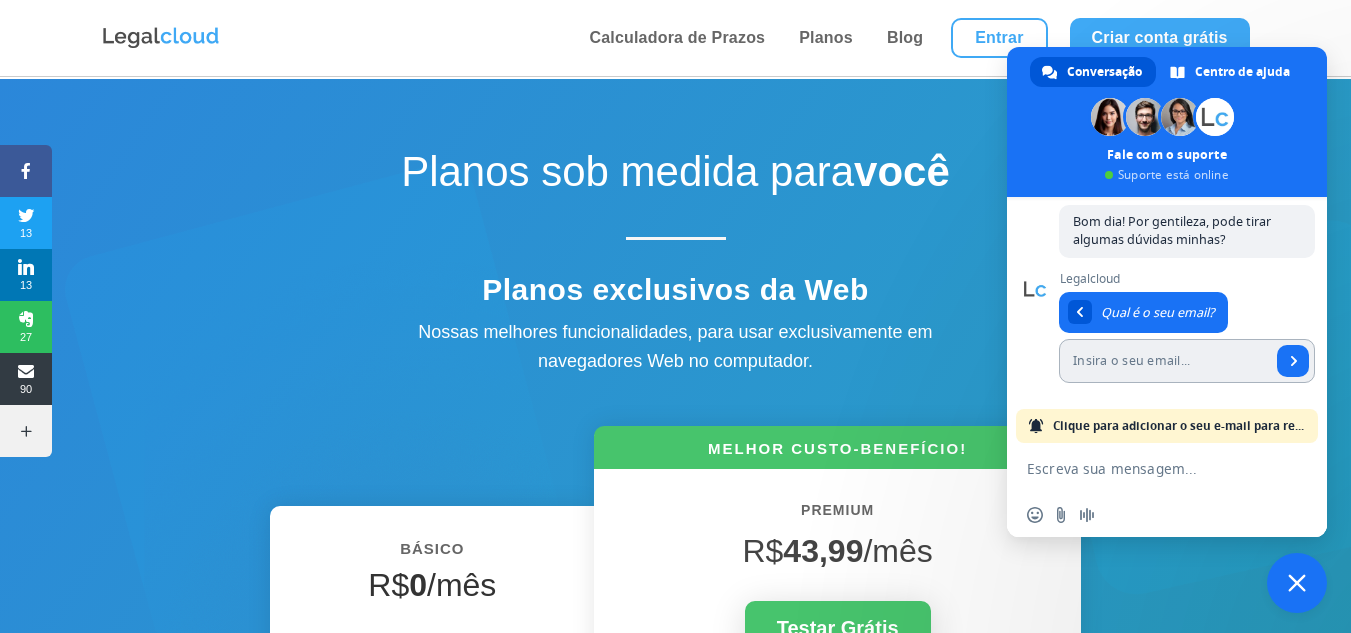 click at bounding box center (1165, 361) 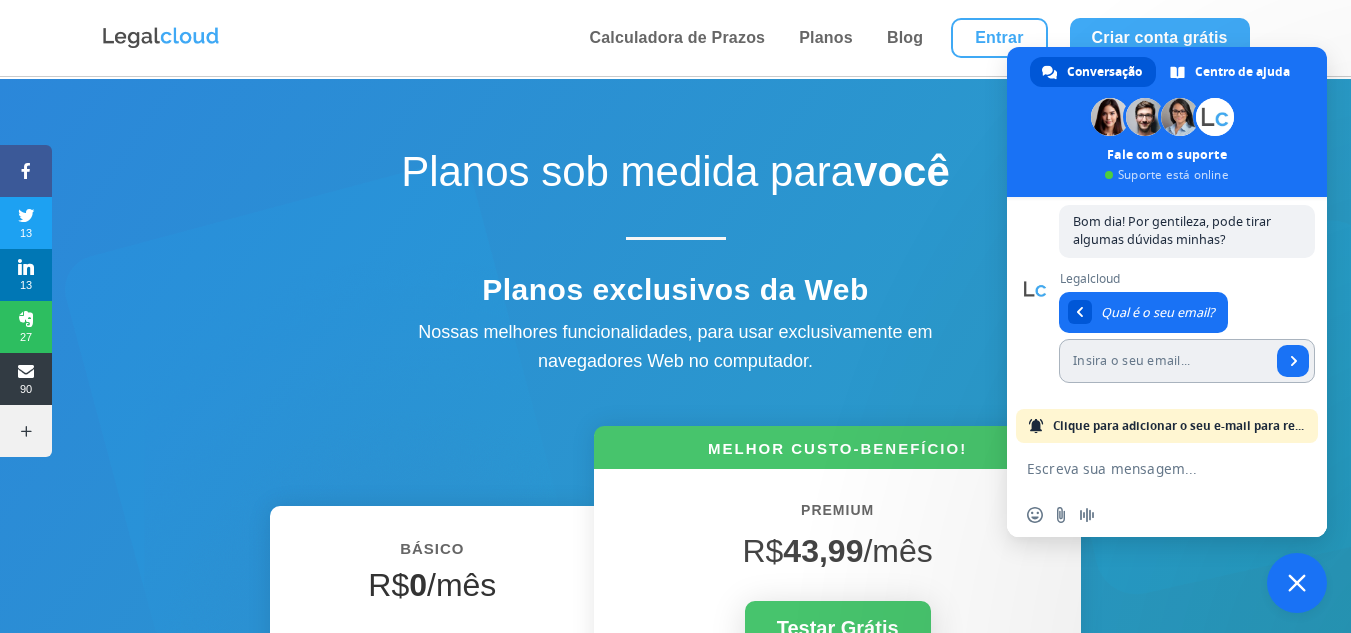 paste on "[EMAIL_ADDRESS][DOMAIN_NAME]" 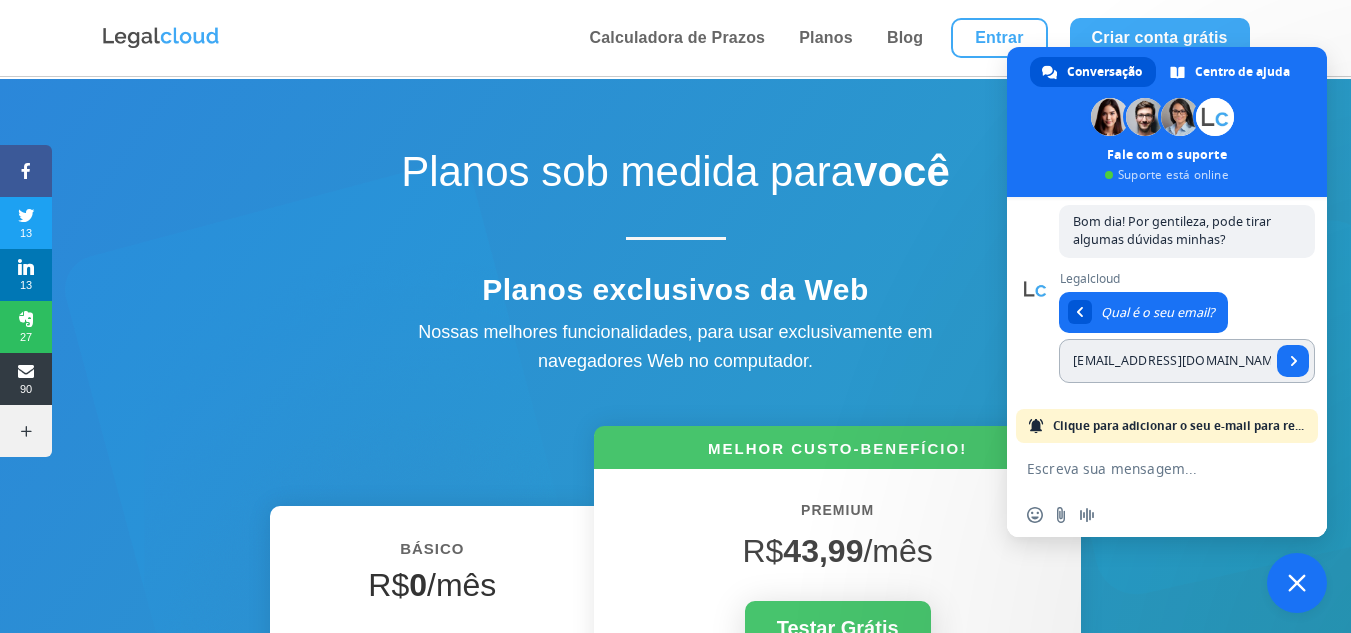 scroll, scrollTop: 0, scrollLeft: 28, axis: horizontal 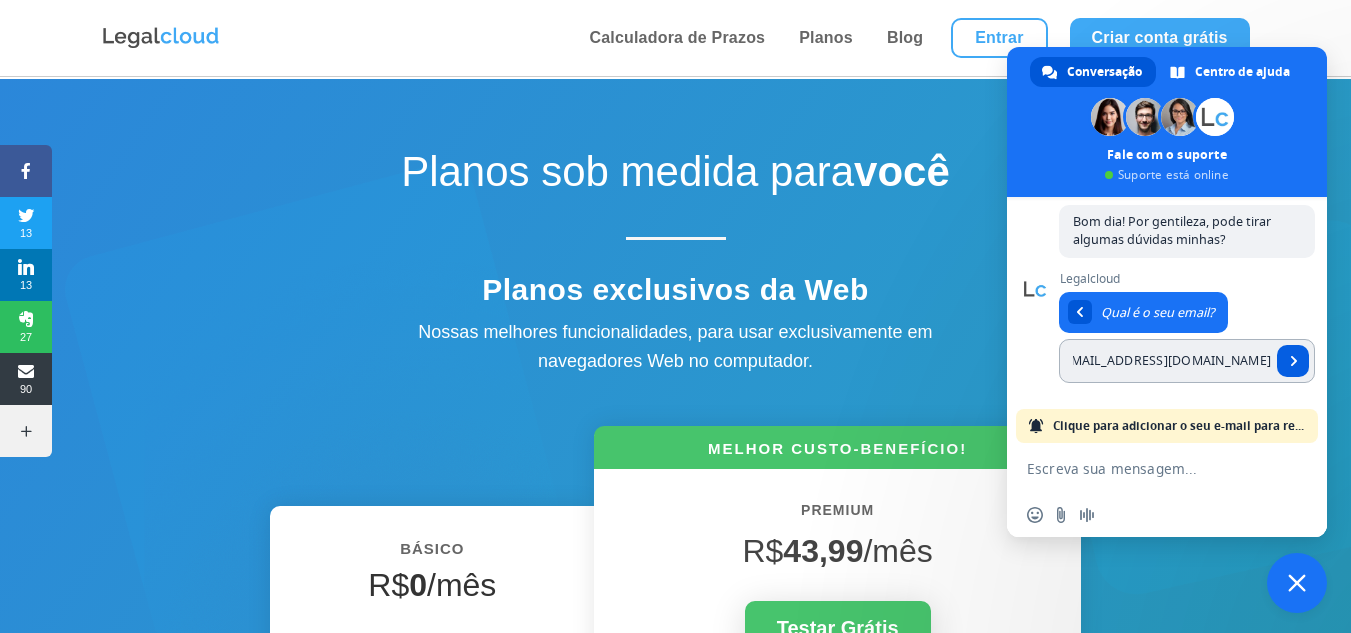 type on "[EMAIL_ADDRESS][DOMAIN_NAME]" 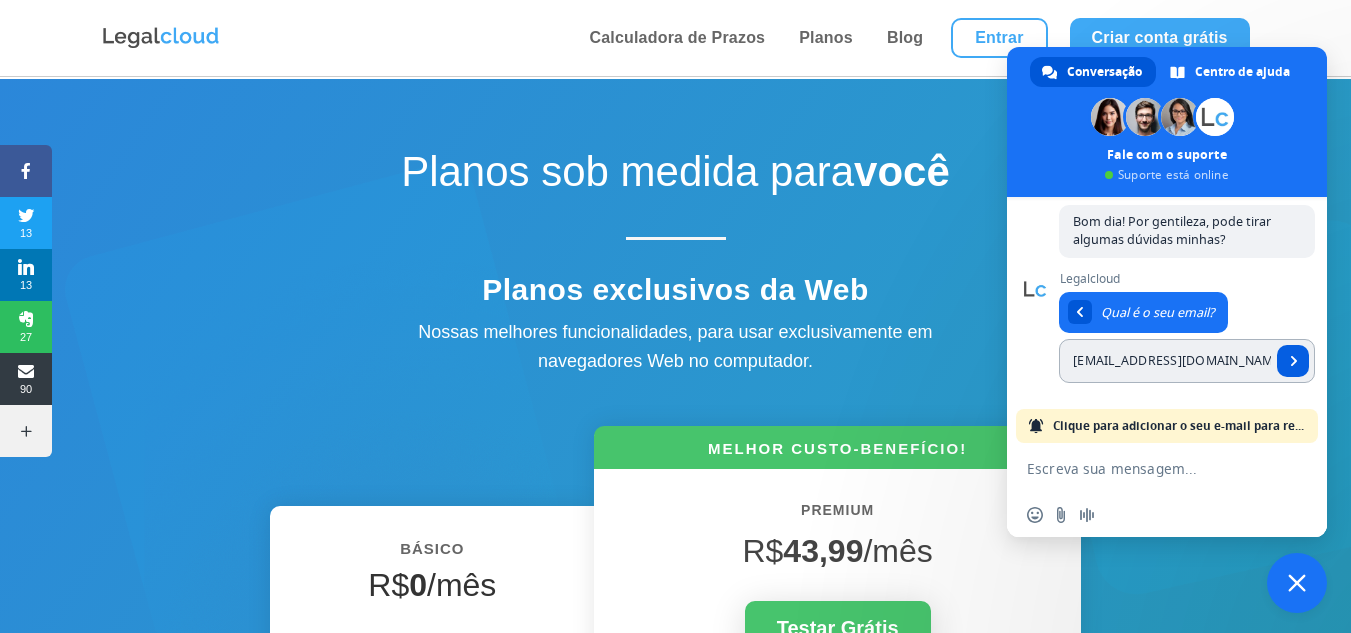 click at bounding box center (1293, 361) 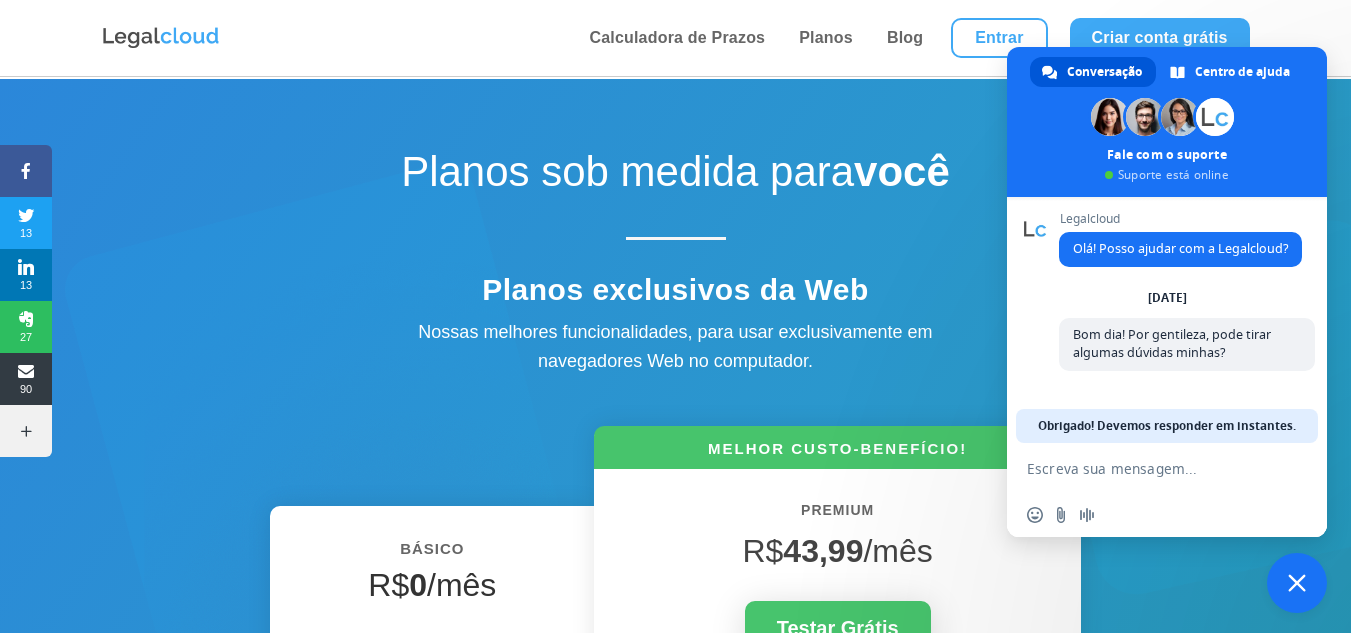 scroll, scrollTop: 2, scrollLeft: 0, axis: vertical 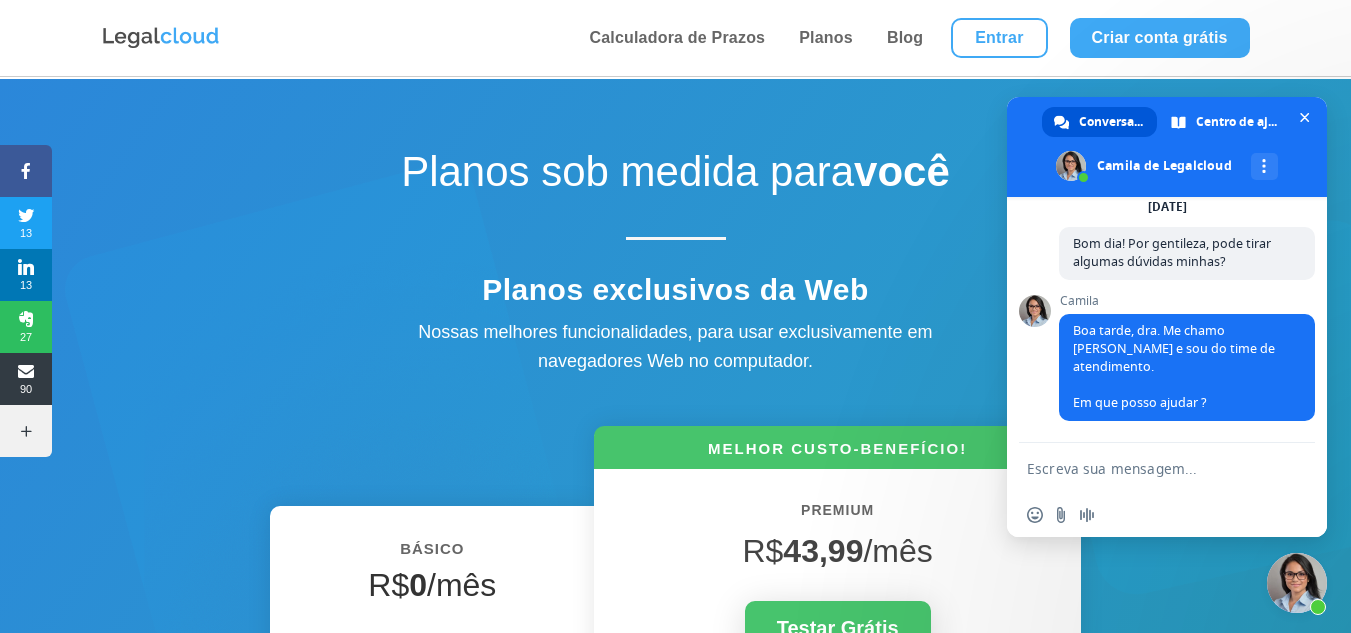 click at bounding box center (1147, 468) 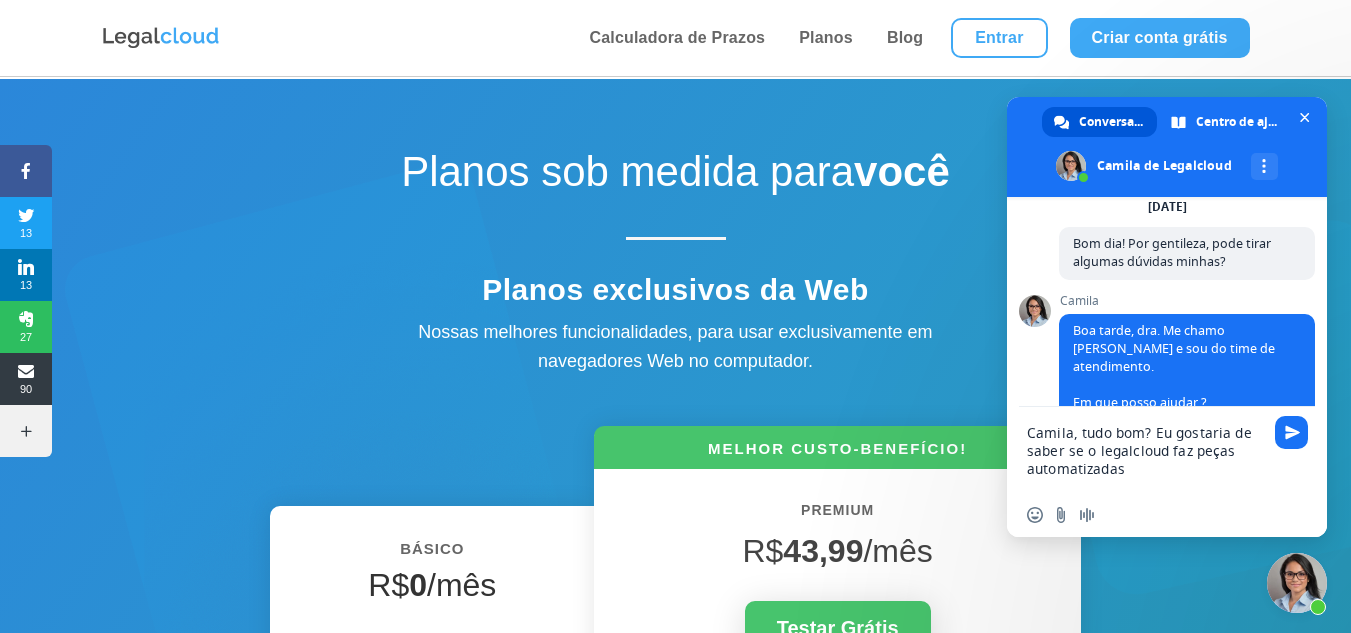 type on "Camila, tudo bom? Eu gostaria de saber se o legalcloud faz peças automatizadas?" 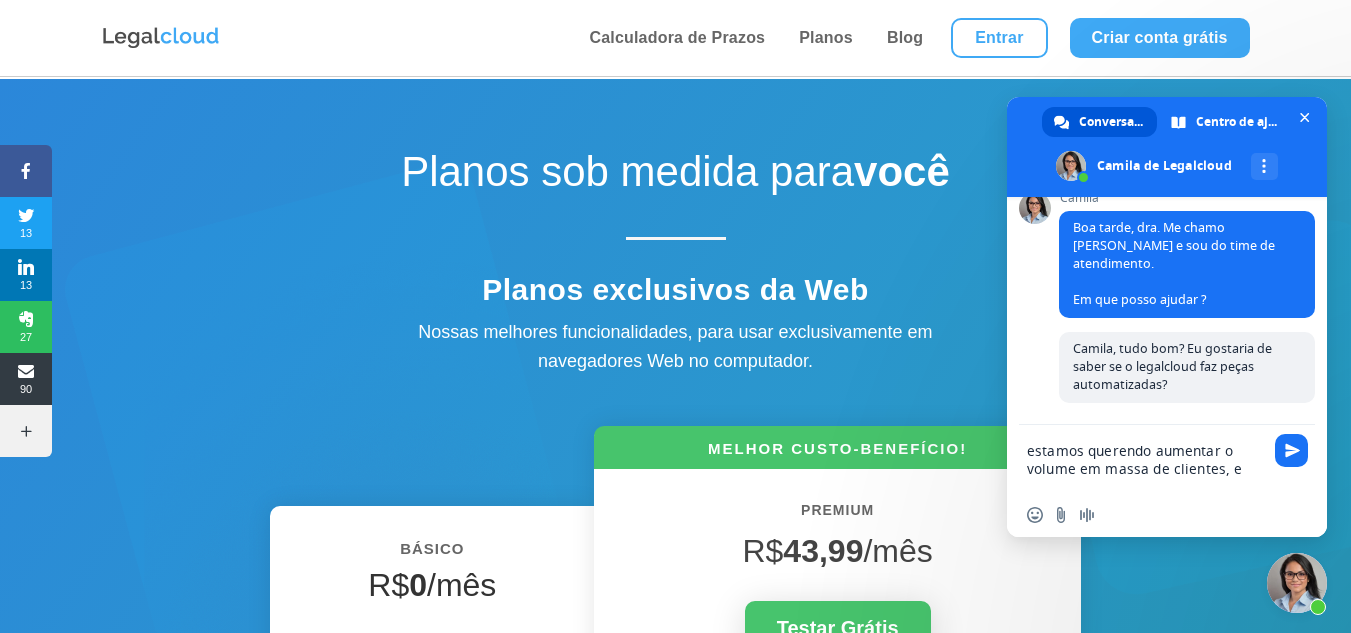 scroll, scrollTop: 199, scrollLeft: 0, axis: vertical 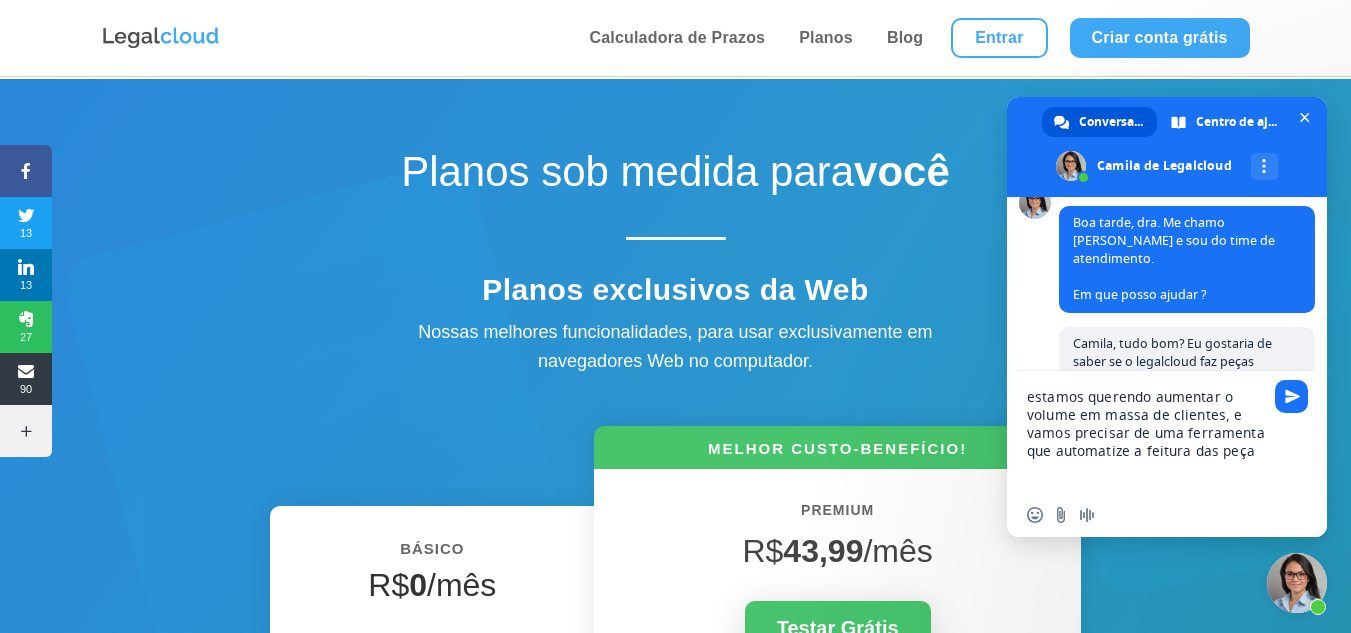 type on "estamos querendo aumentar o volume em massa de clientes, e vamos precisar de uma ferramenta que automatize a feitura das peças" 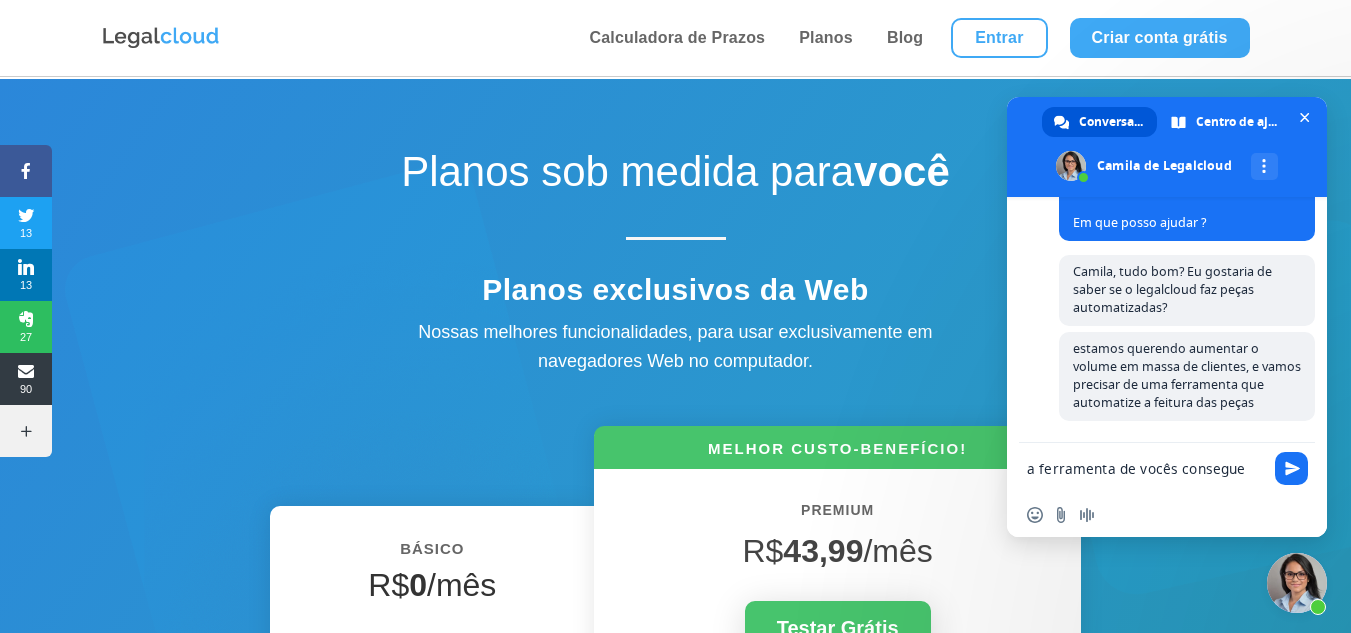 scroll, scrollTop: 289, scrollLeft: 0, axis: vertical 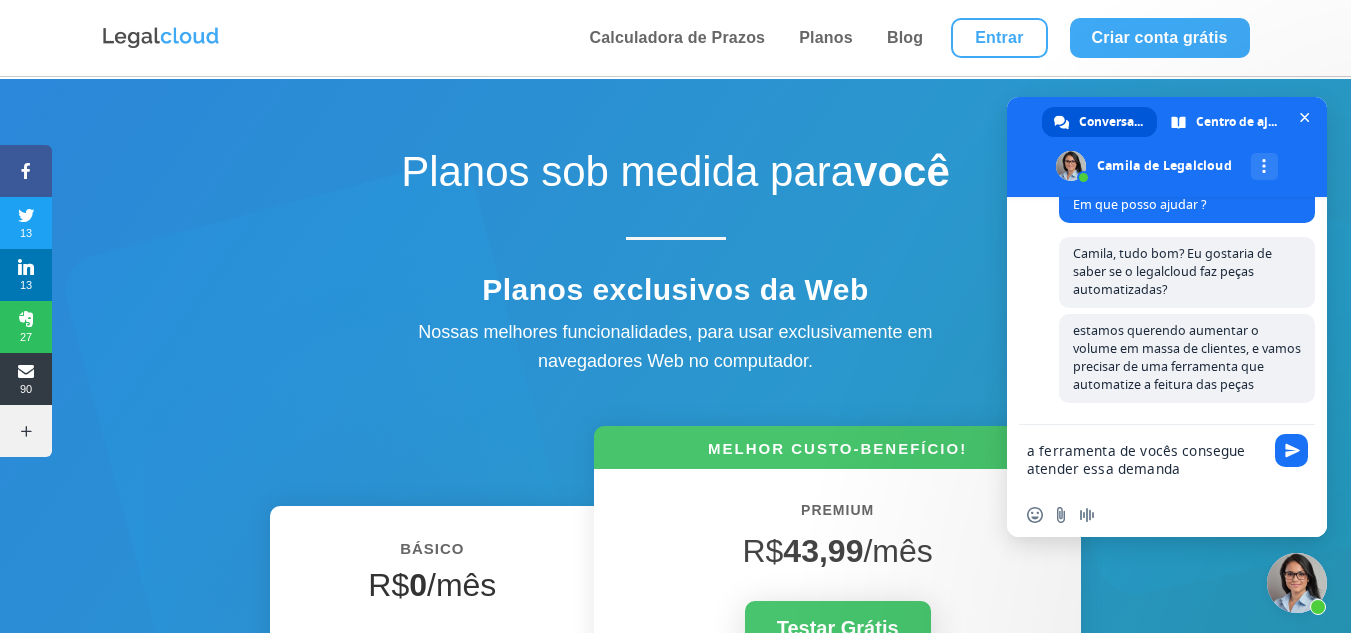 type on "a ferramenta de vocês consegue atender essa demanda?" 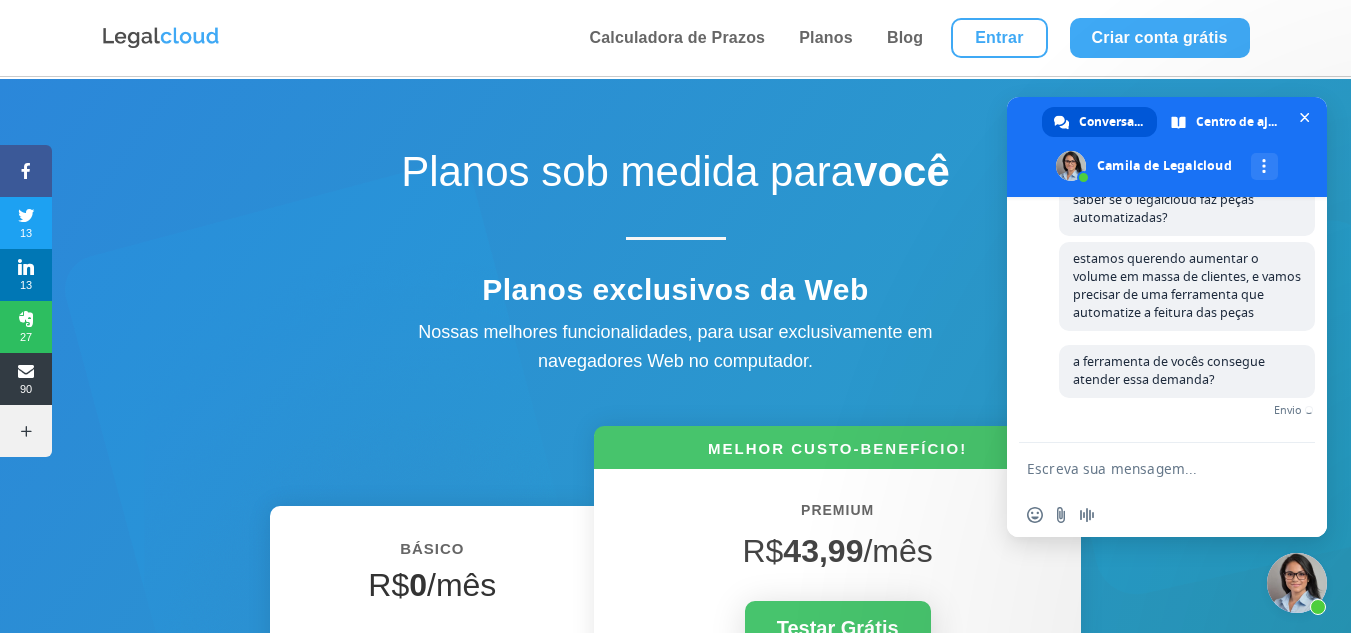 scroll, scrollTop: 330, scrollLeft: 0, axis: vertical 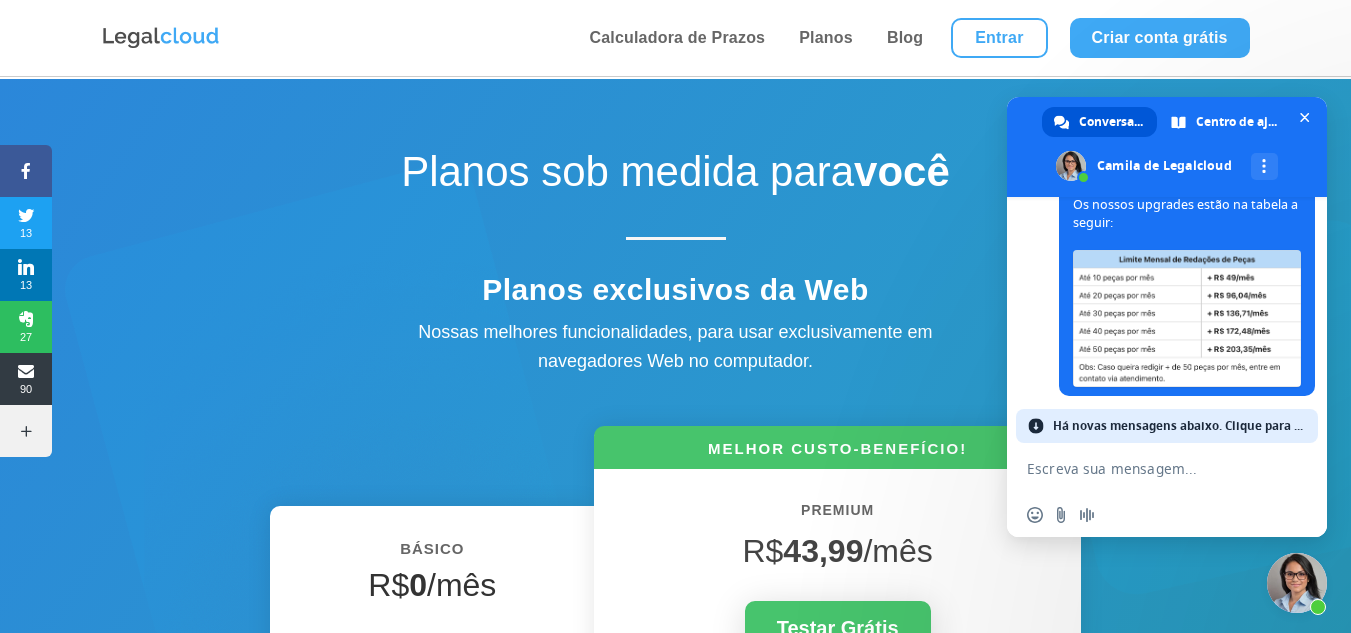 click at bounding box center (1147, 468) 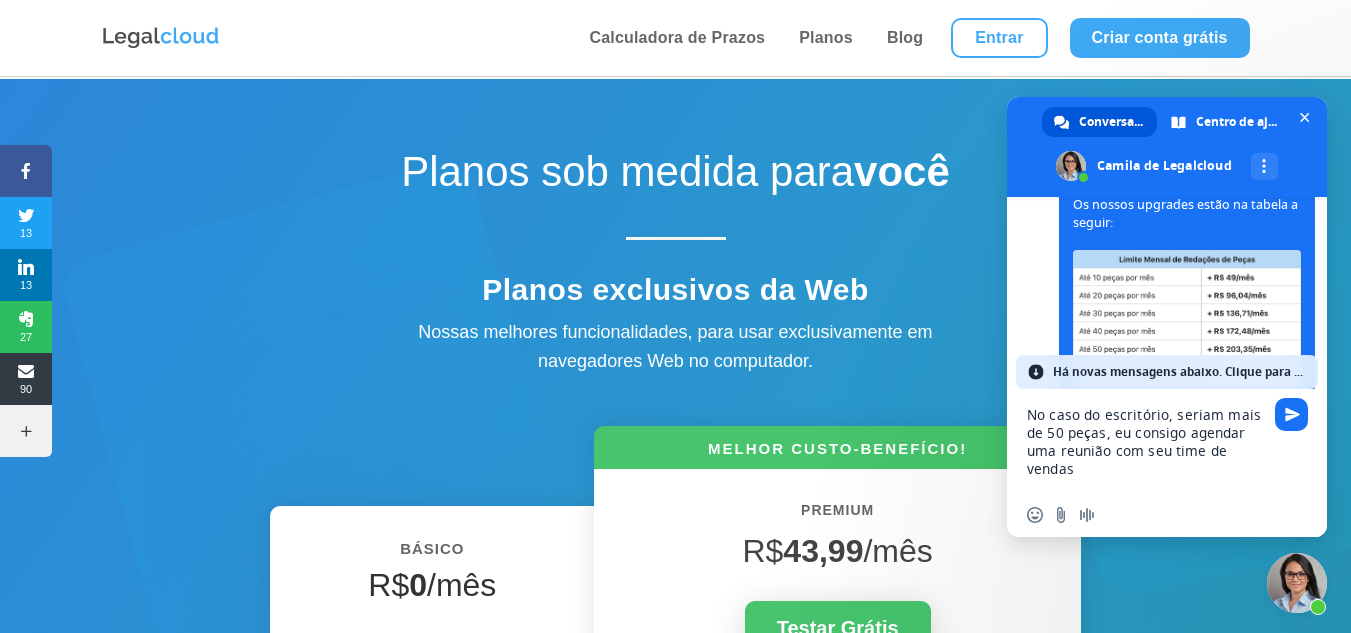 type on "No caso do escritório, seriam mais de 50 peças, eu consigo agendar uma reunião com seu time de vendas?" 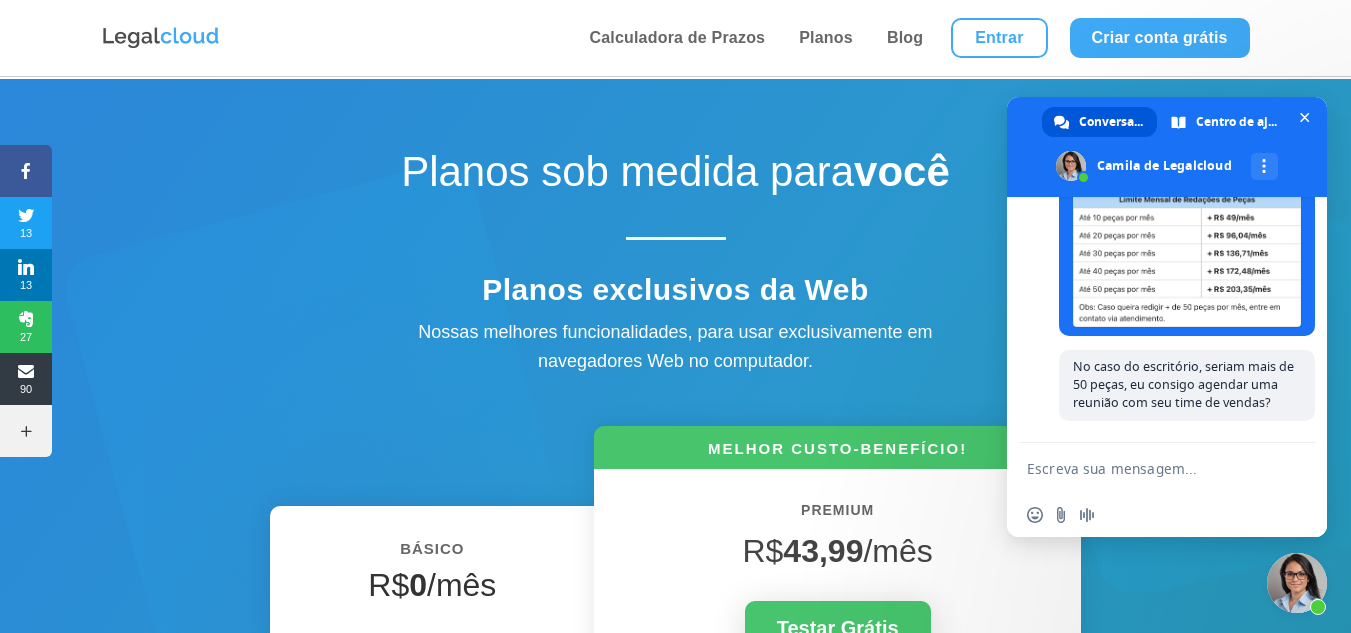 scroll, scrollTop: 987, scrollLeft: 0, axis: vertical 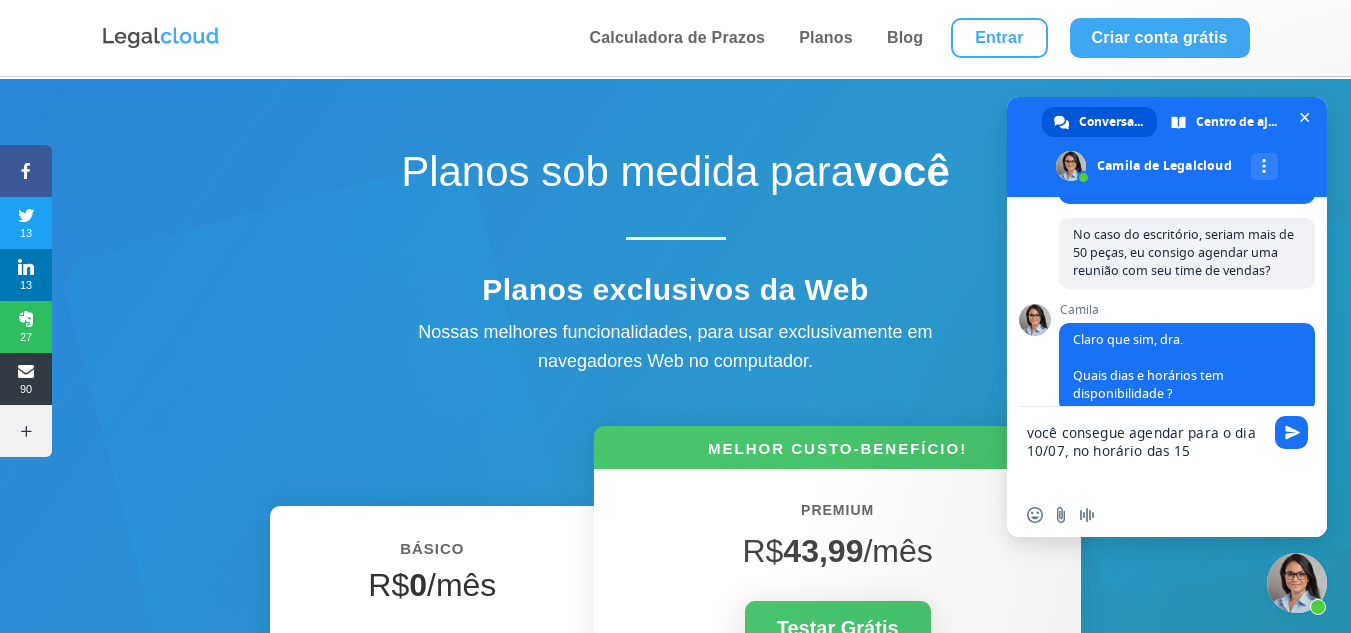 type on "você consegue agendar para o dia 10/07, no horário das 15h" 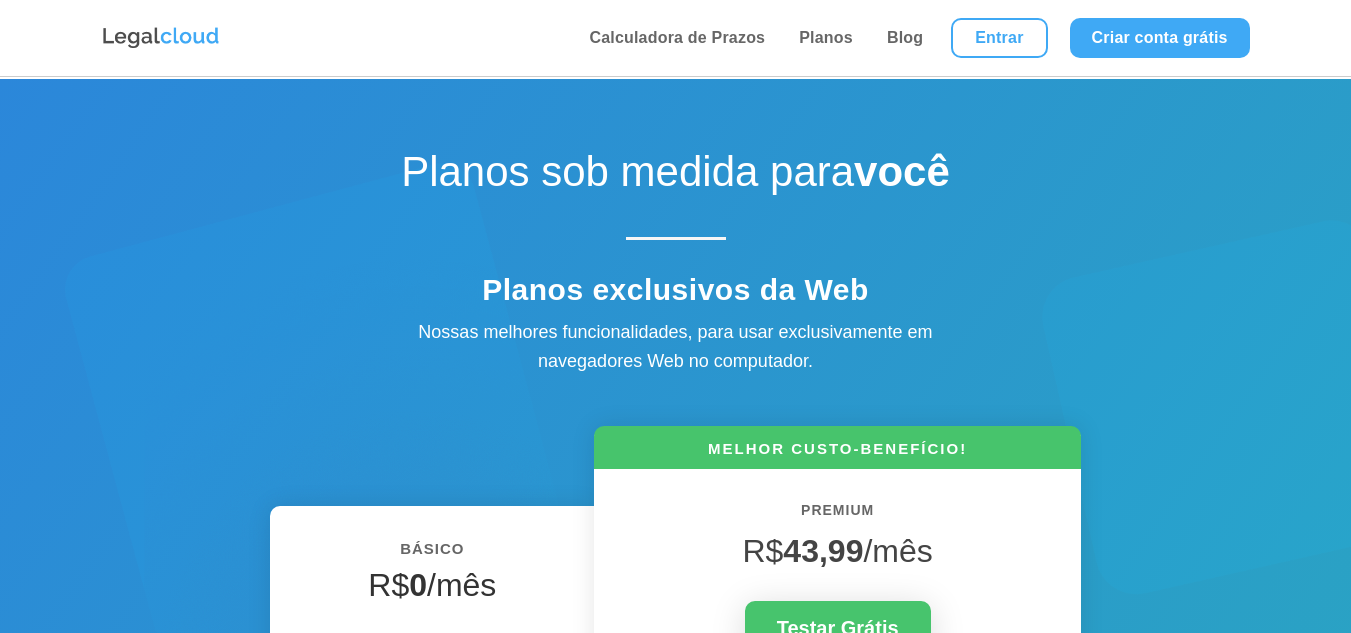 scroll, scrollTop: 0, scrollLeft: 0, axis: both 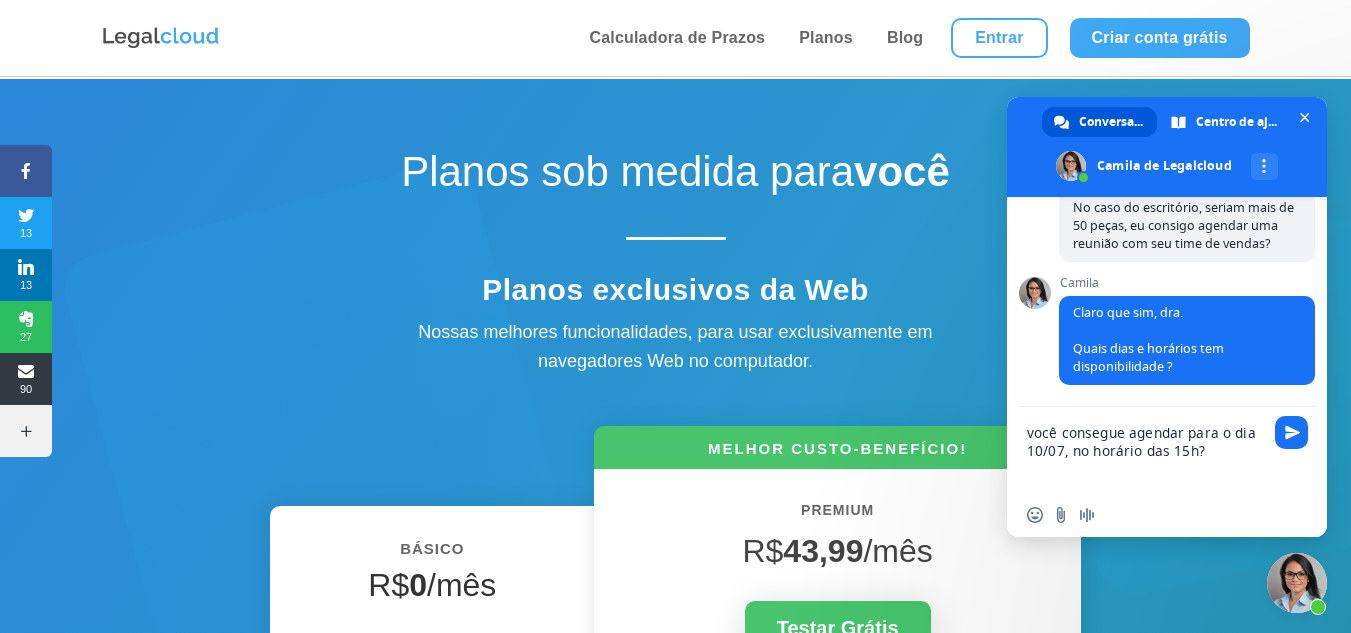 click on "você consegue agendar para o dia 10/07, no horário das 15h?" at bounding box center (1147, 450) 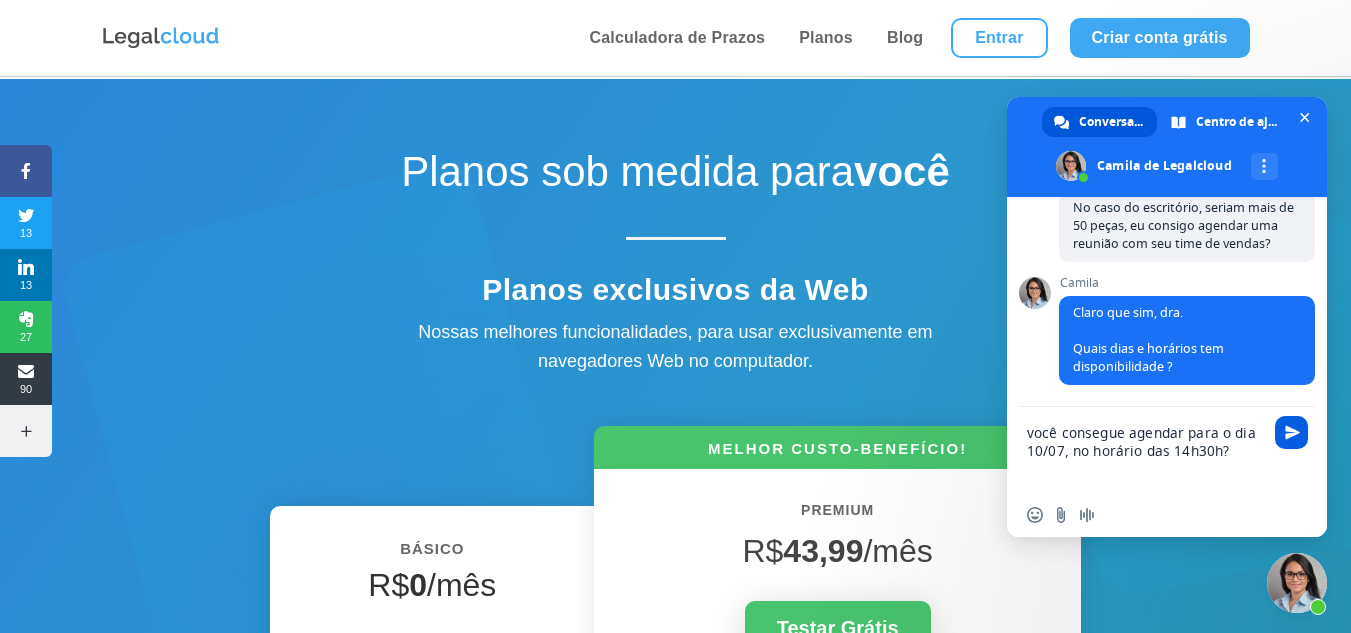 type on "você consegue agendar para o dia 10/07, no horário das 14h30h?" 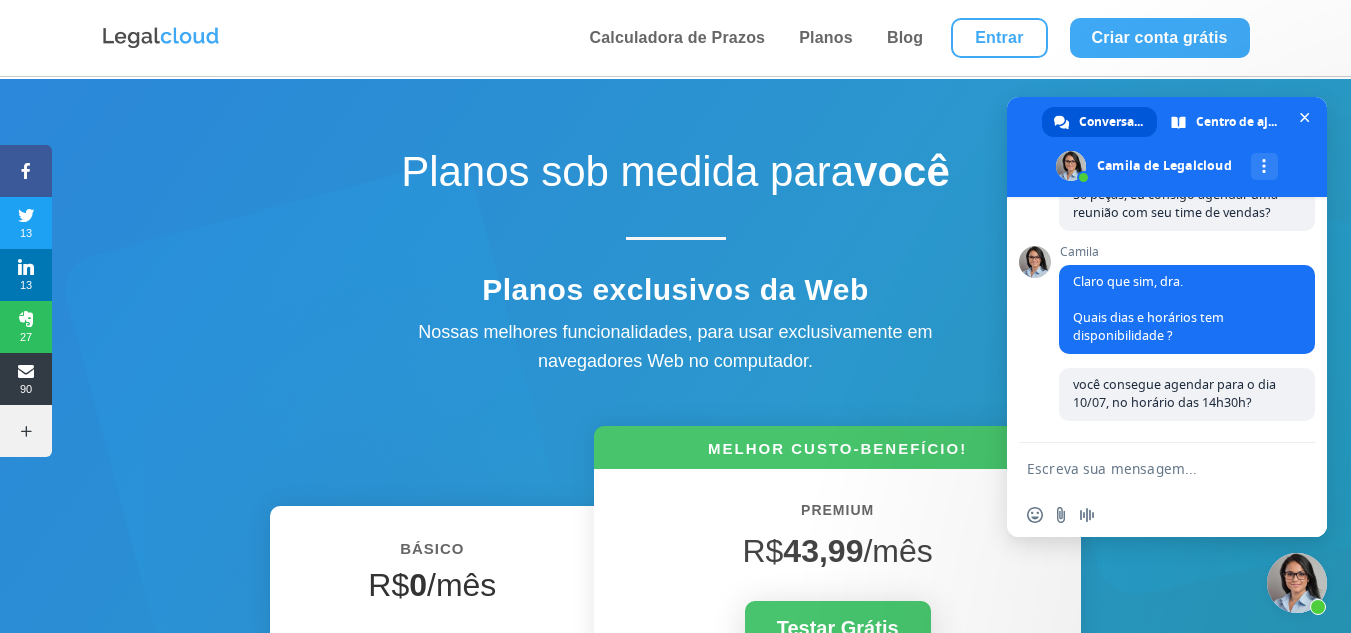 scroll, scrollTop: 1141, scrollLeft: 0, axis: vertical 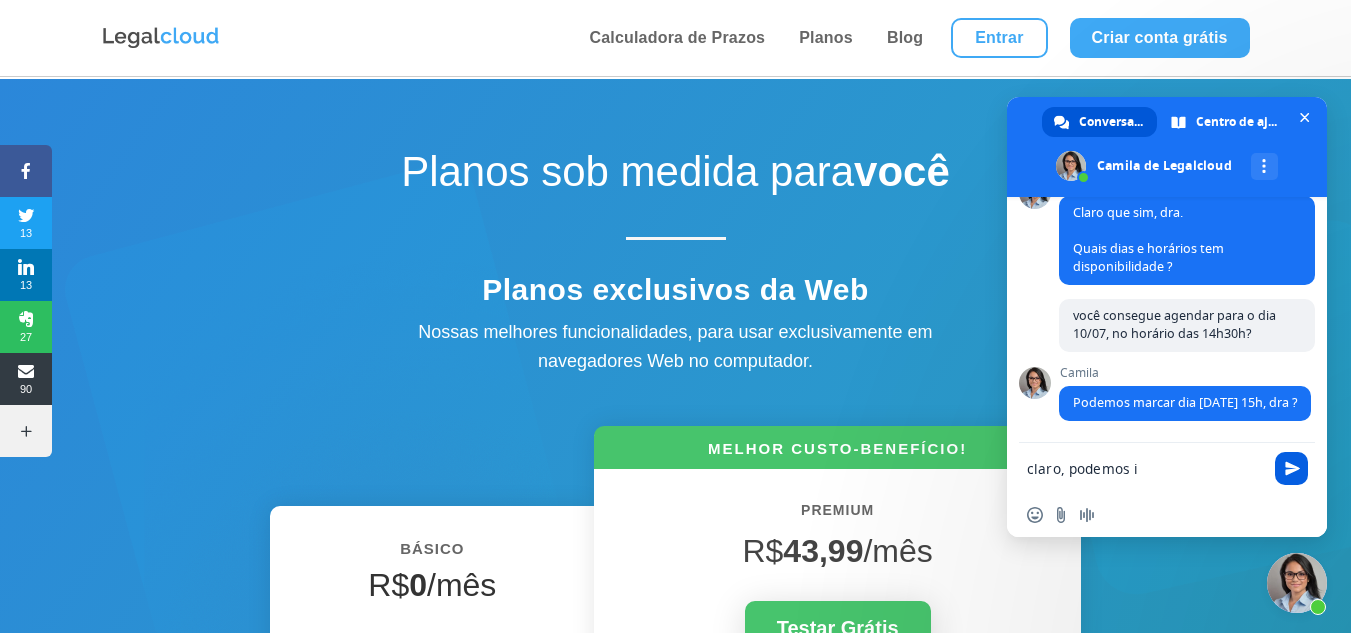type on "claro, podemos im" 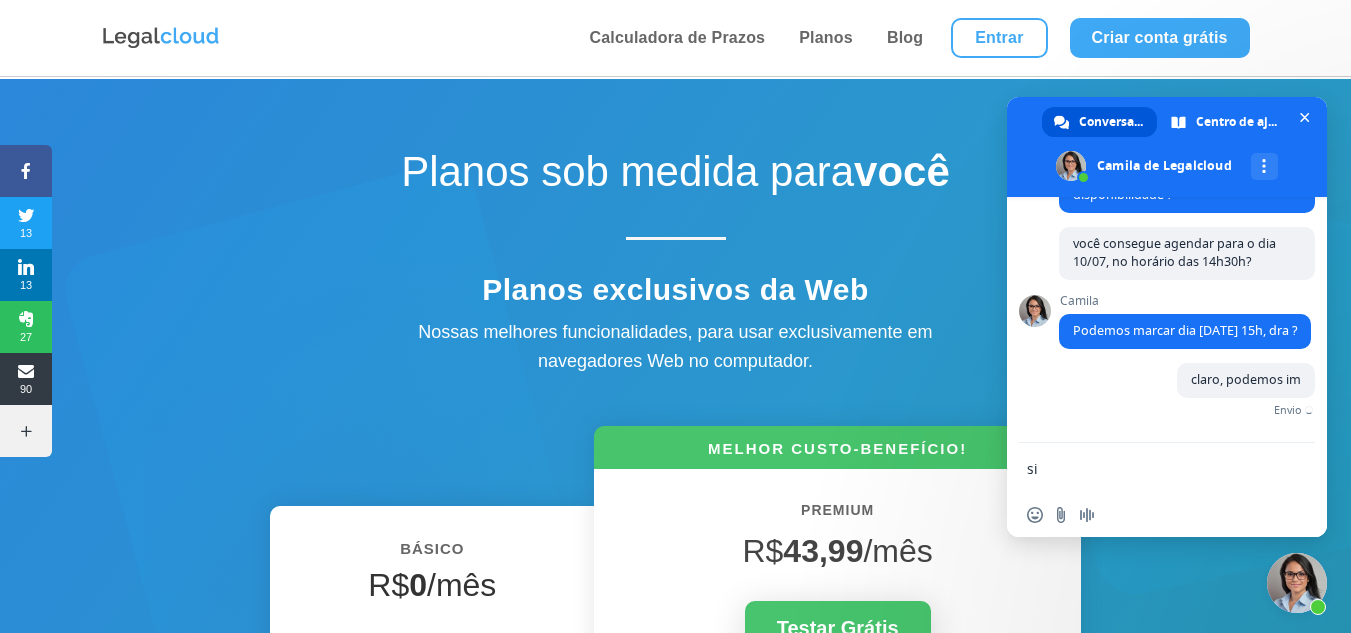 type on "sim" 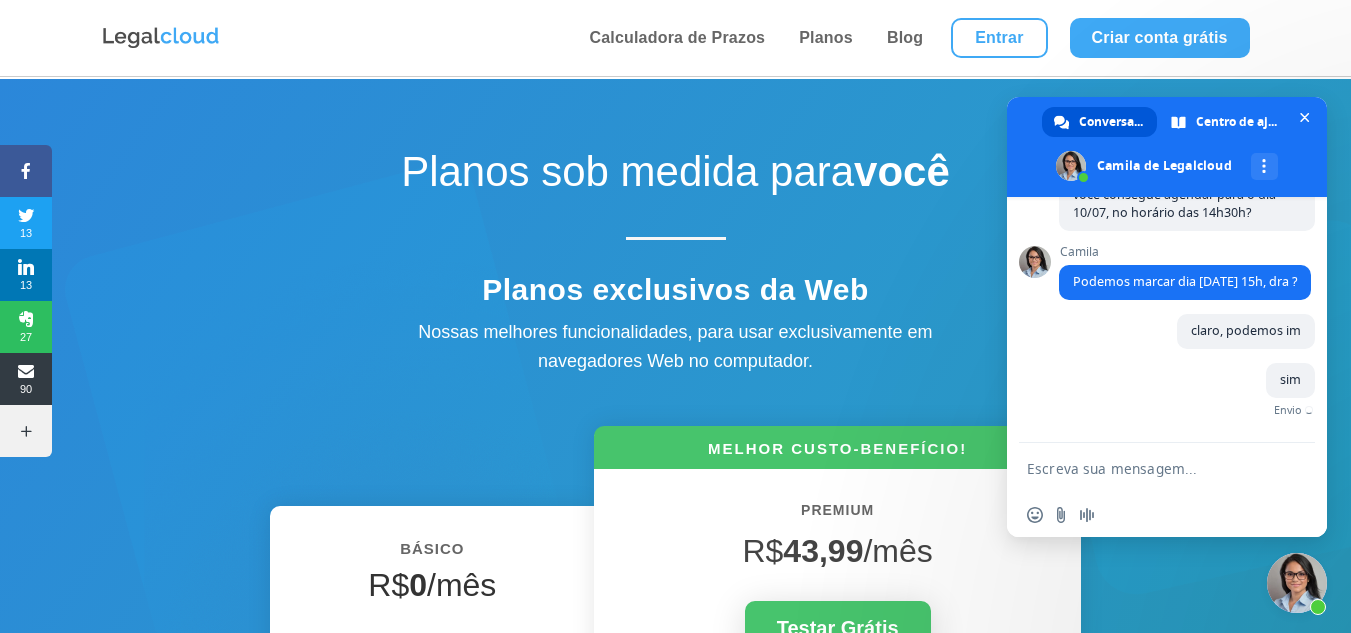 scroll, scrollTop: 1231, scrollLeft: 0, axis: vertical 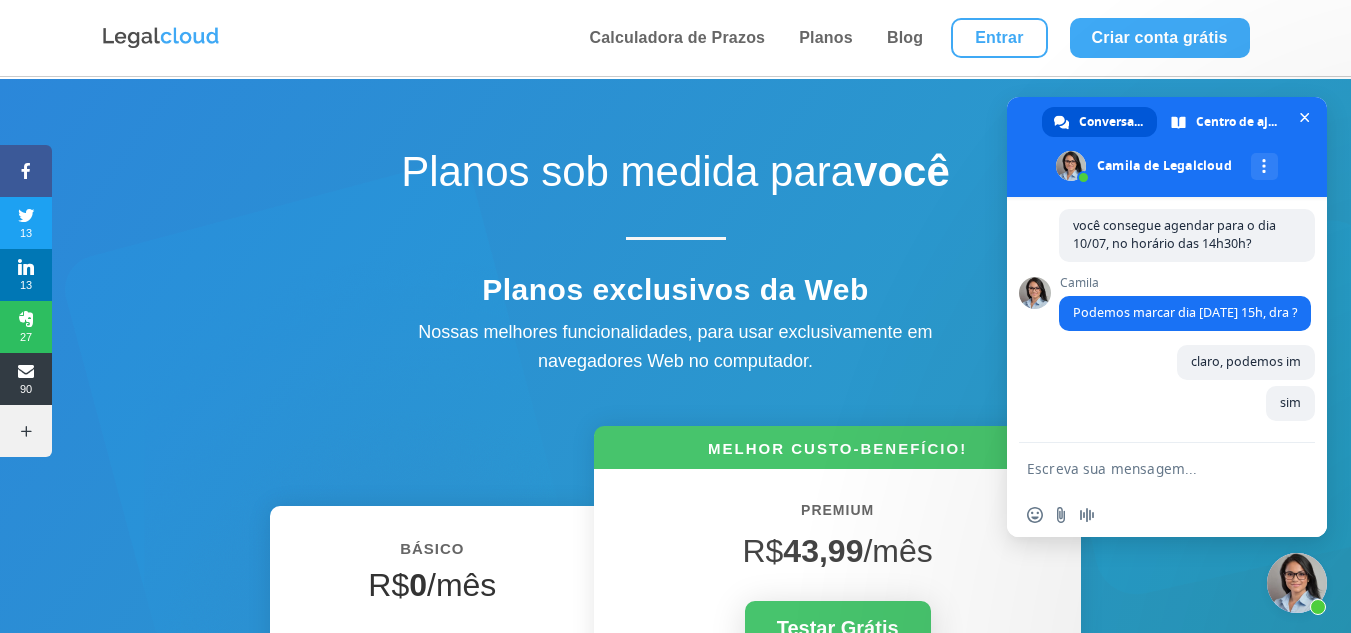 paste on "[EMAIL_ADDRESS][DOMAIN_NAME]" 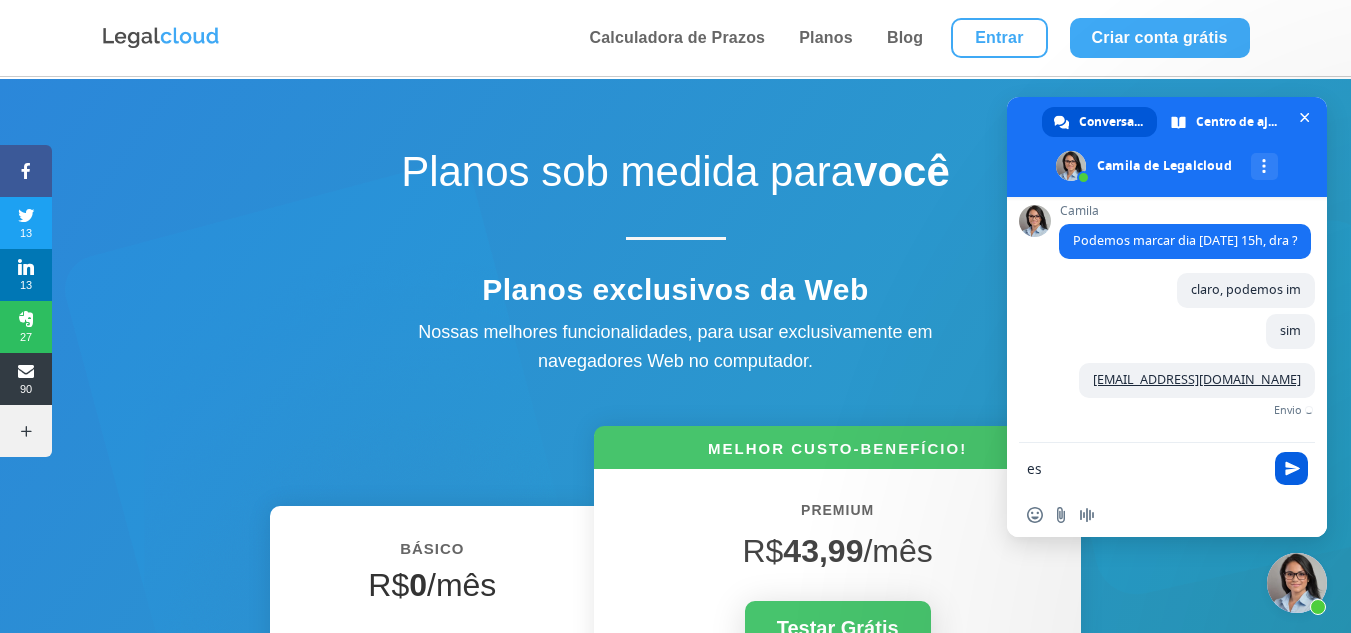 scroll, scrollTop: 1272, scrollLeft: 0, axis: vertical 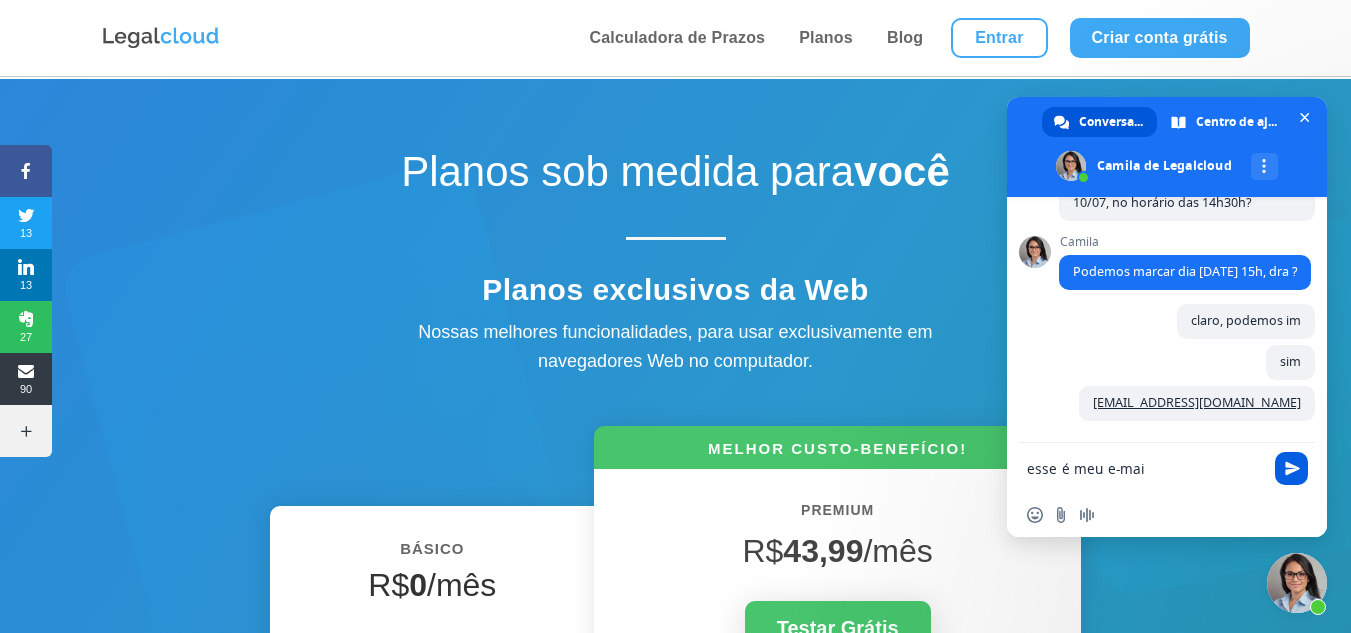 type on "esse é meu e-mail" 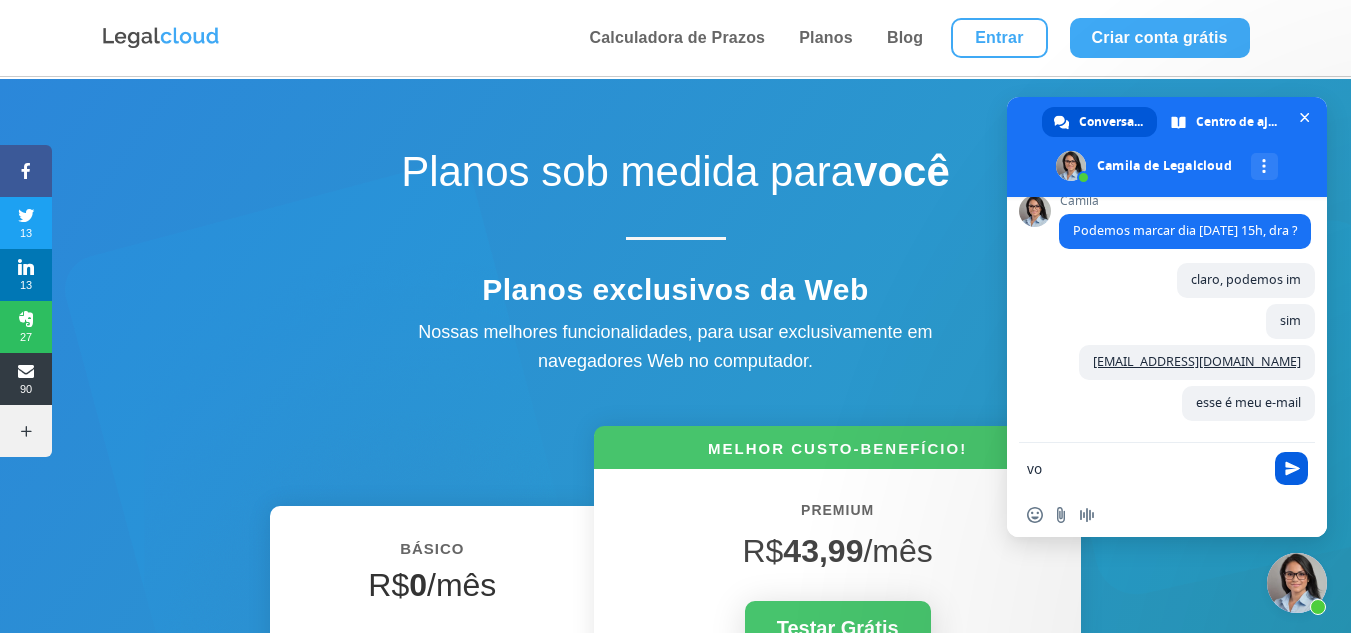scroll, scrollTop: 1313, scrollLeft: 0, axis: vertical 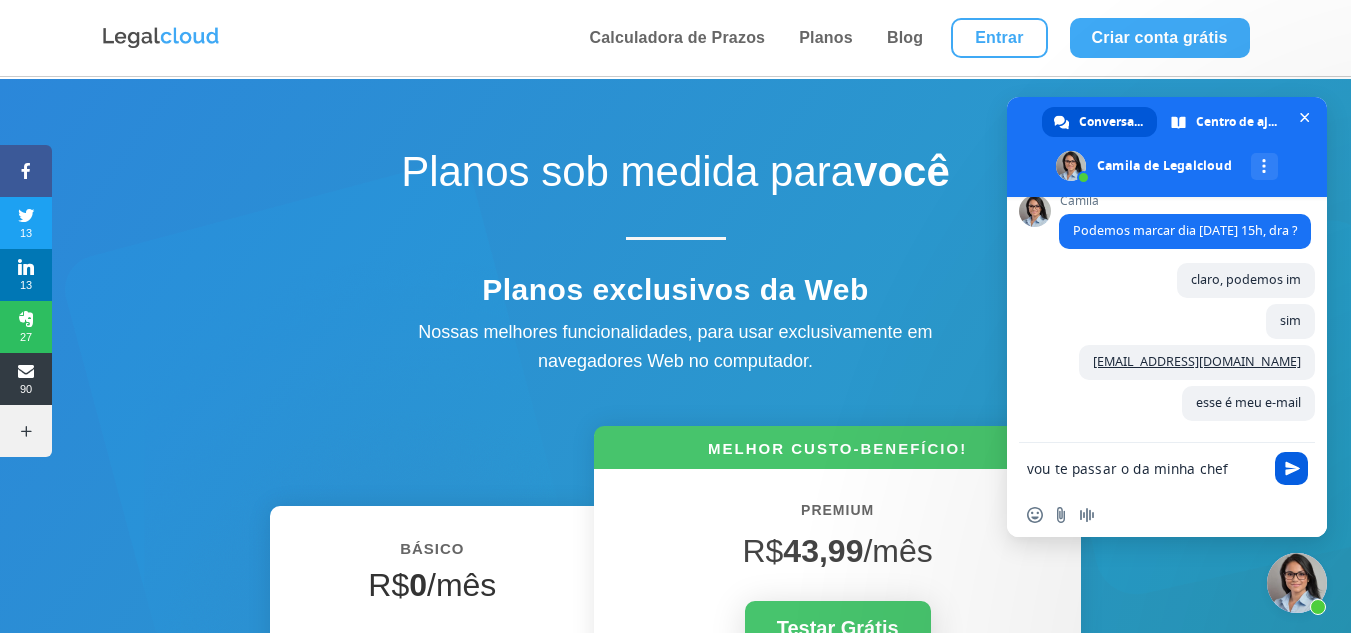 type on "vou te passar o da minha chefe" 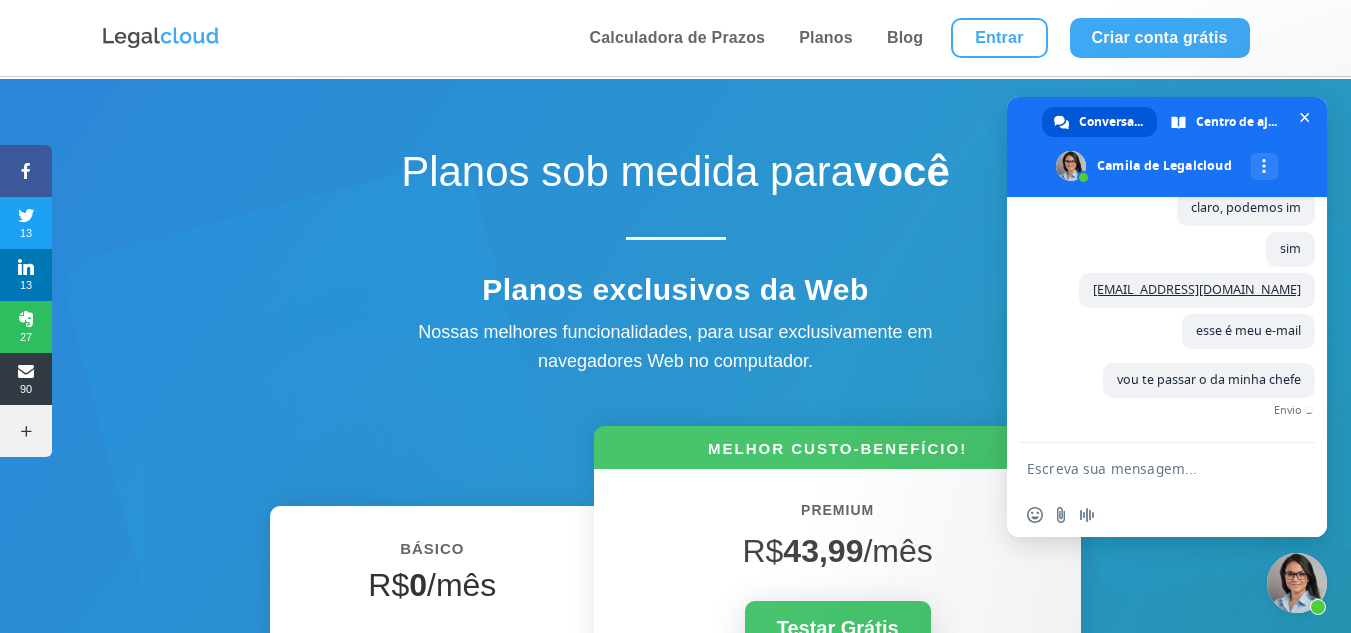 scroll, scrollTop: 1354, scrollLeft: 0, axis: vertical 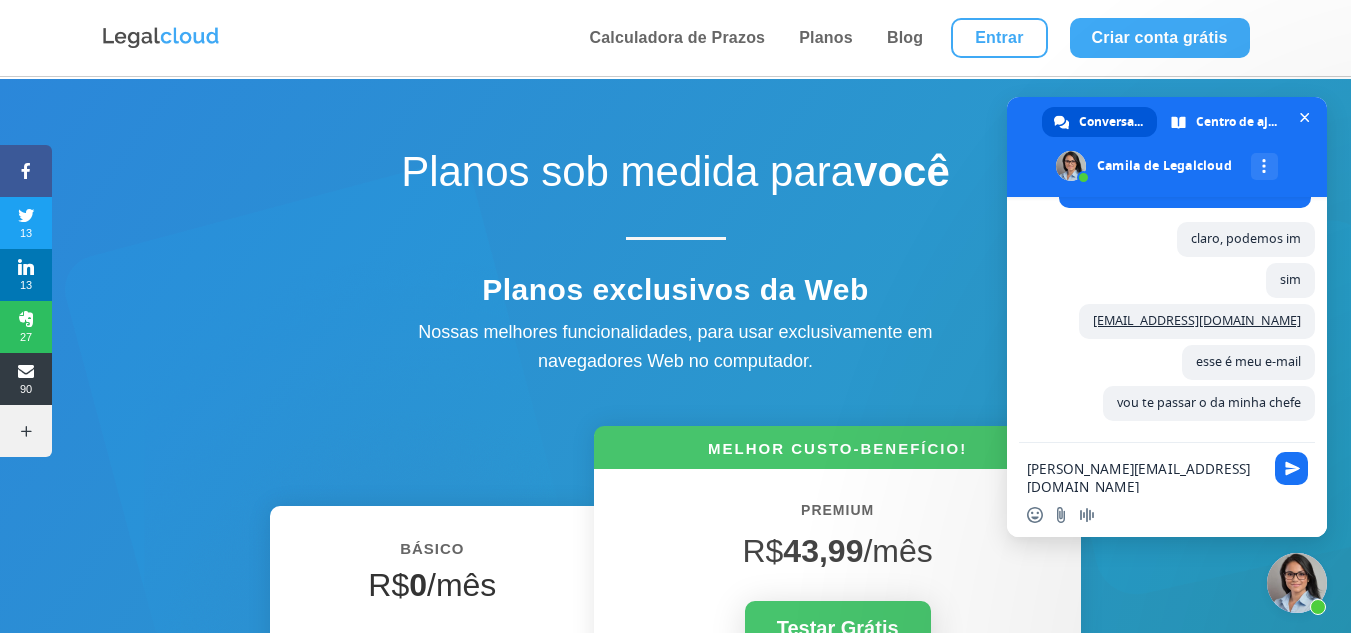 type on "diana@laterman.com" 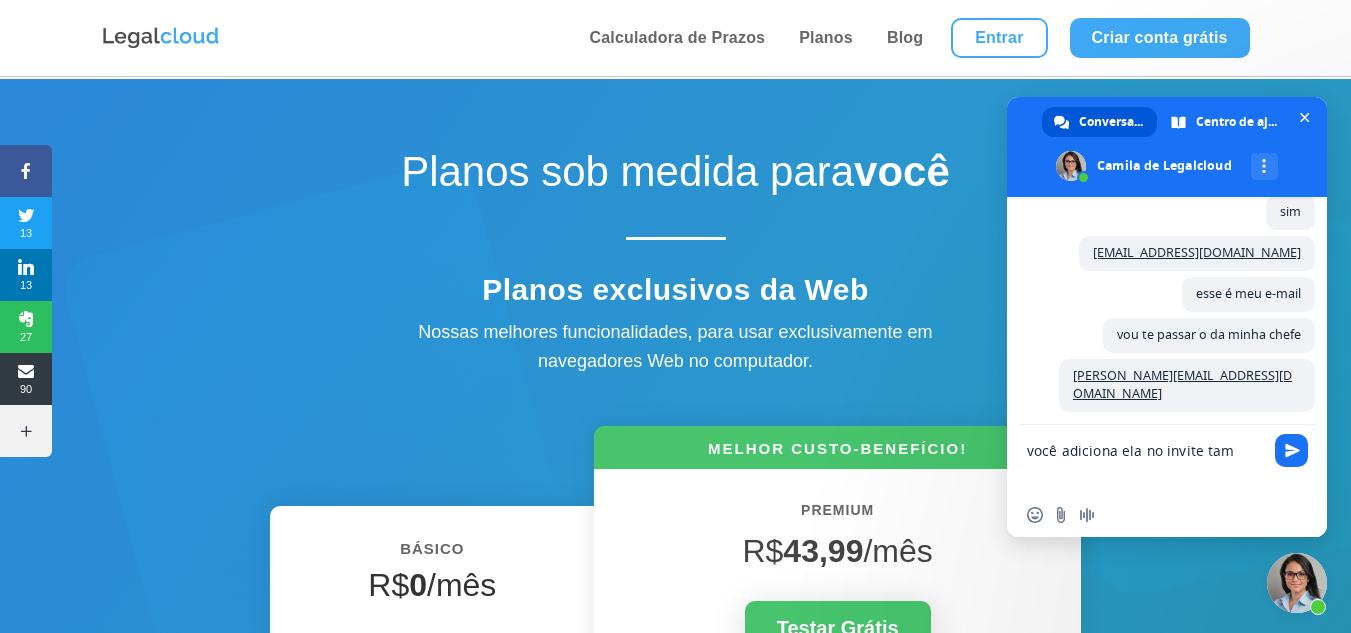 scroll, scrollTop: 1413, scrollLeft: 0, axis: vertical 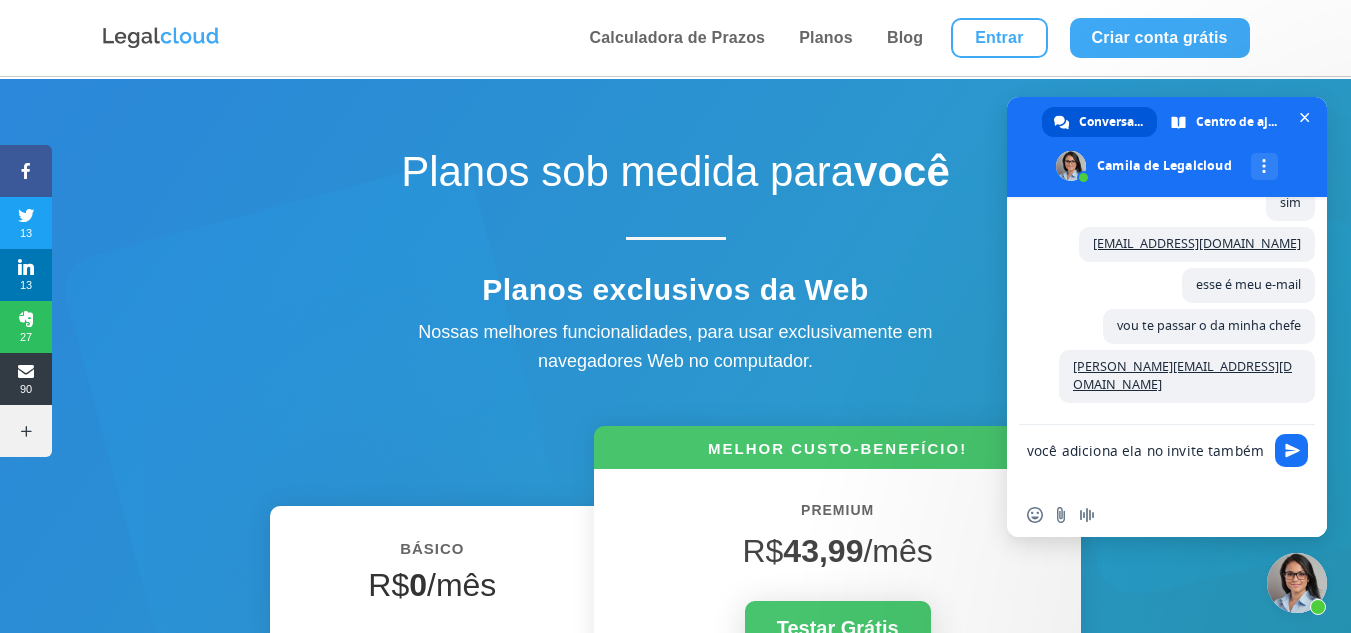 type on "você adiciona ela no invite também?" 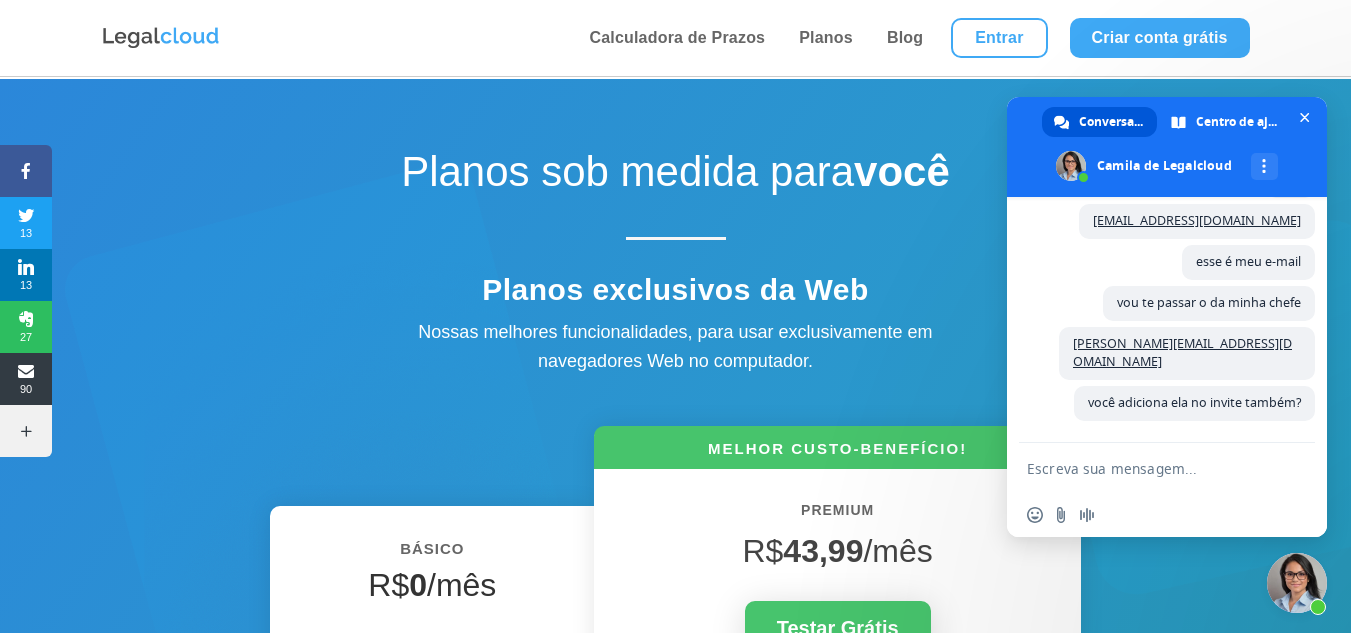 scroll, scrollTop: 1454, scrollLeft: 0, axis: vertical 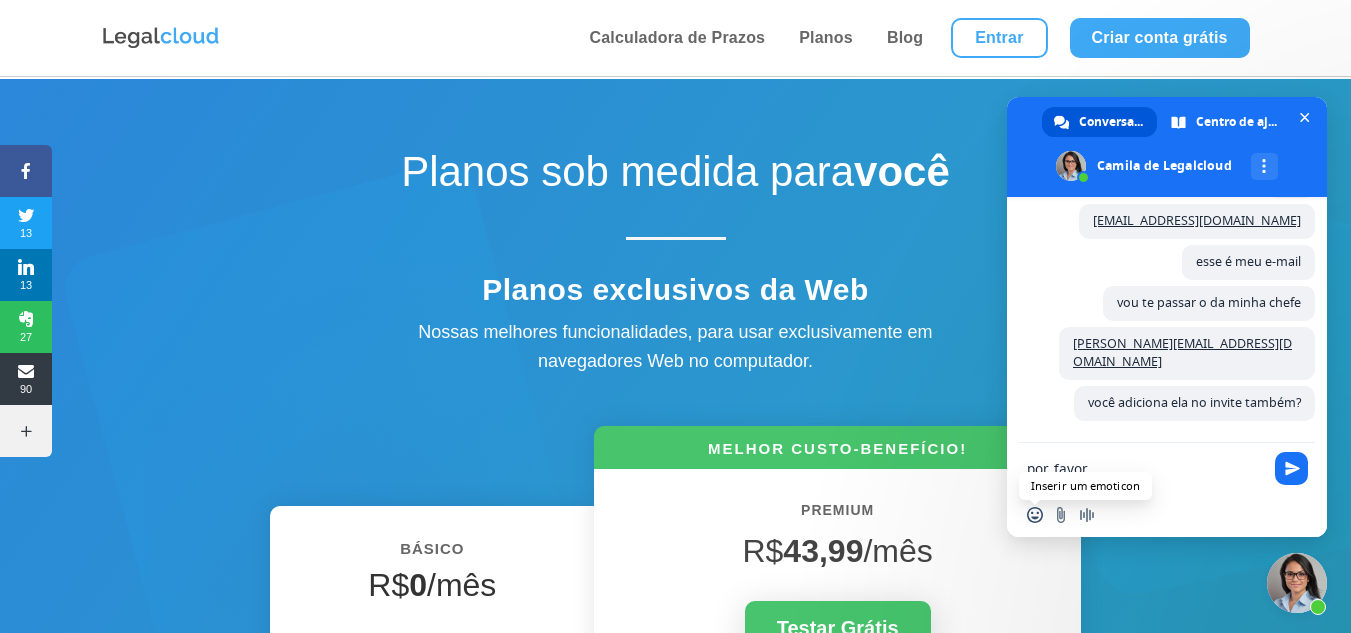 click at bounding box center [1035, 515] 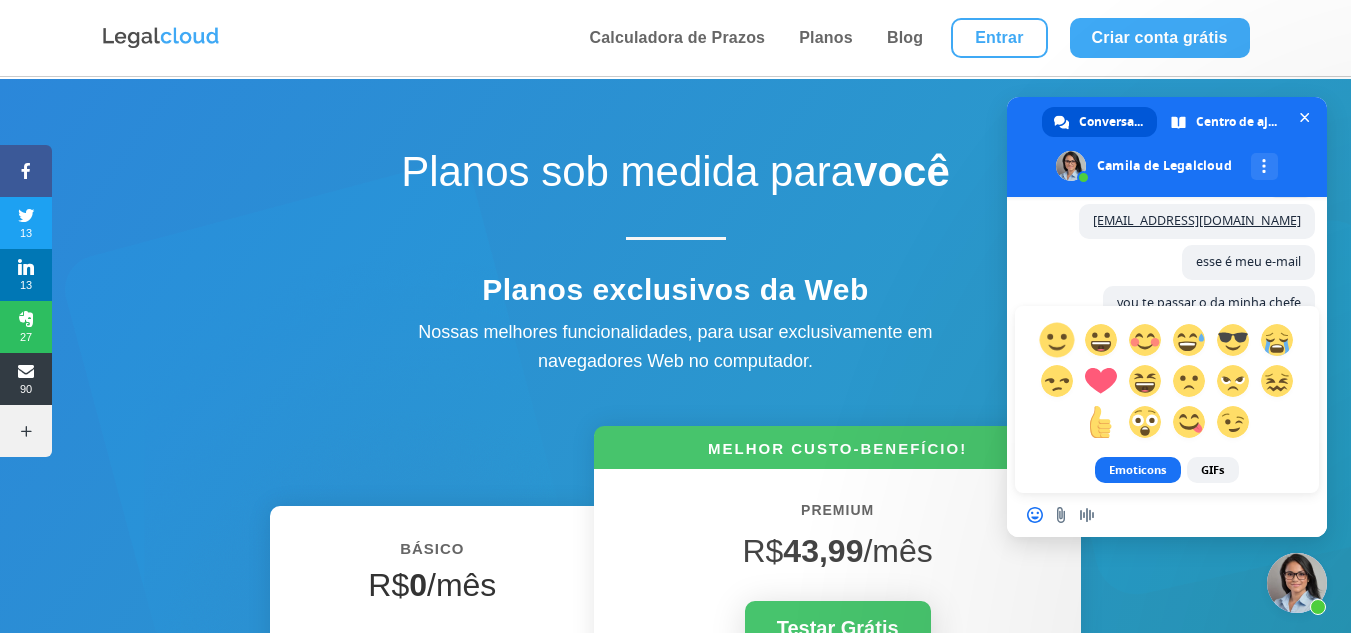 click at bounding box center [1056, 339] 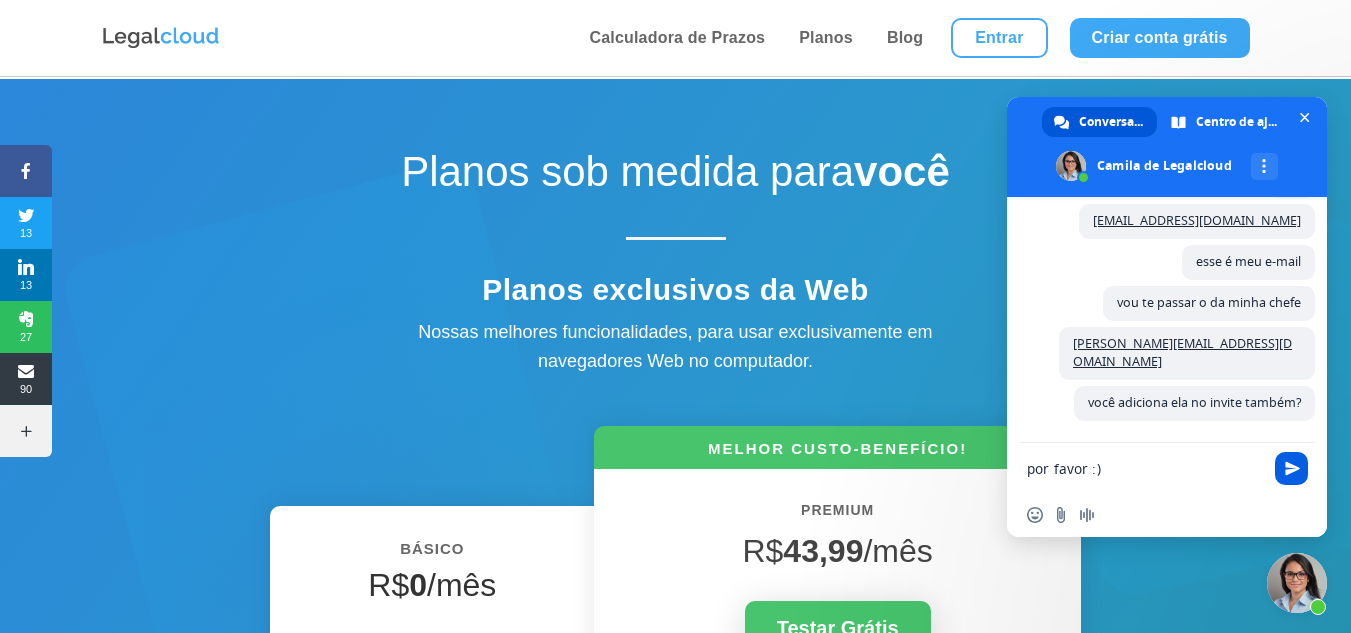 click at bounding box center [1292, 468] 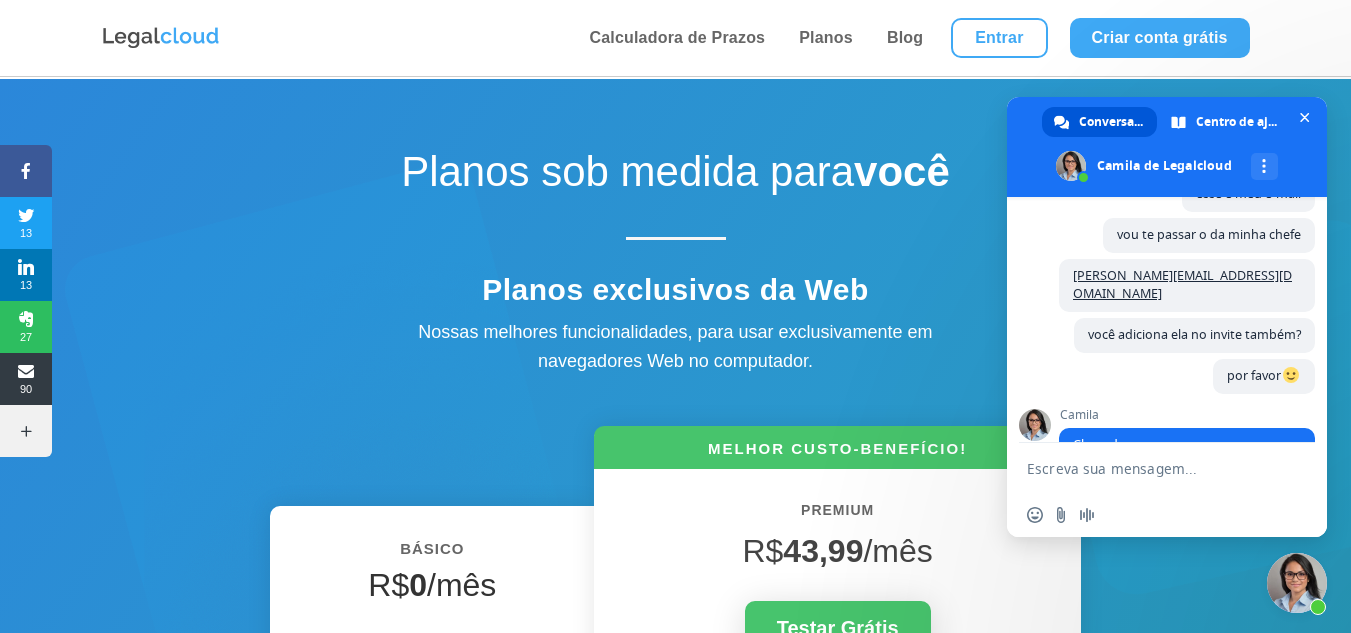 scroll, scrollTop: 1618, scrollLeft: 0, axis: vertical 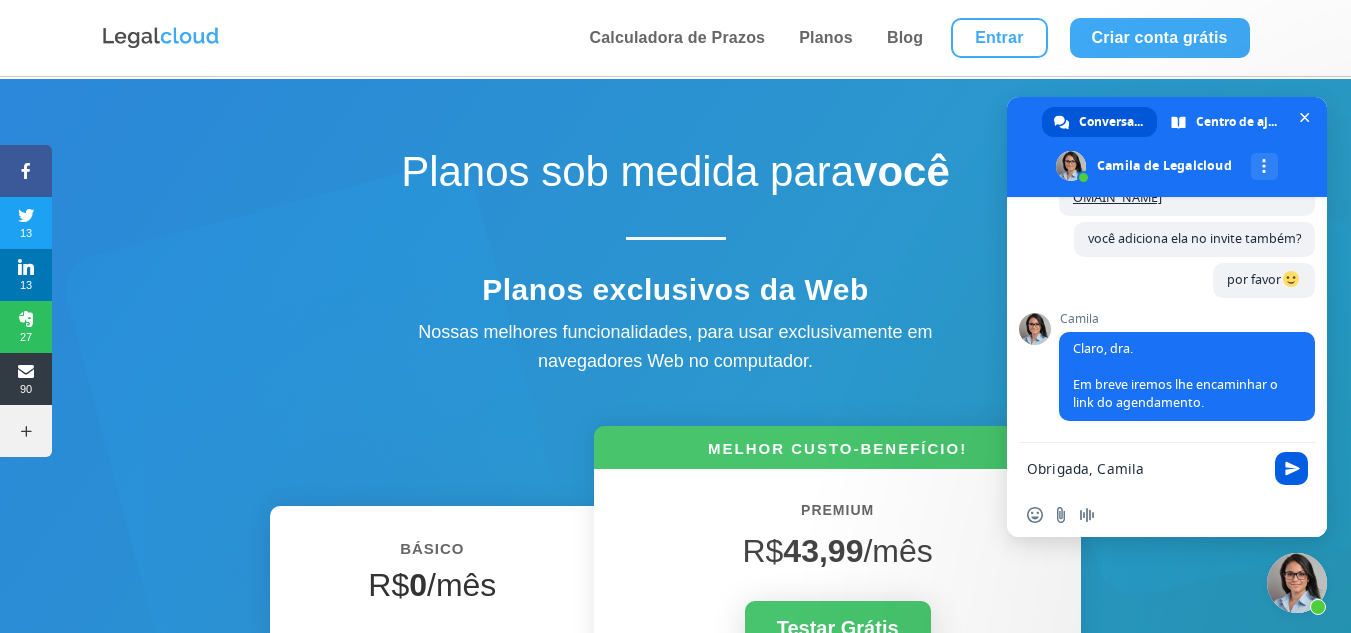 type on "Obrigada, Camila!" 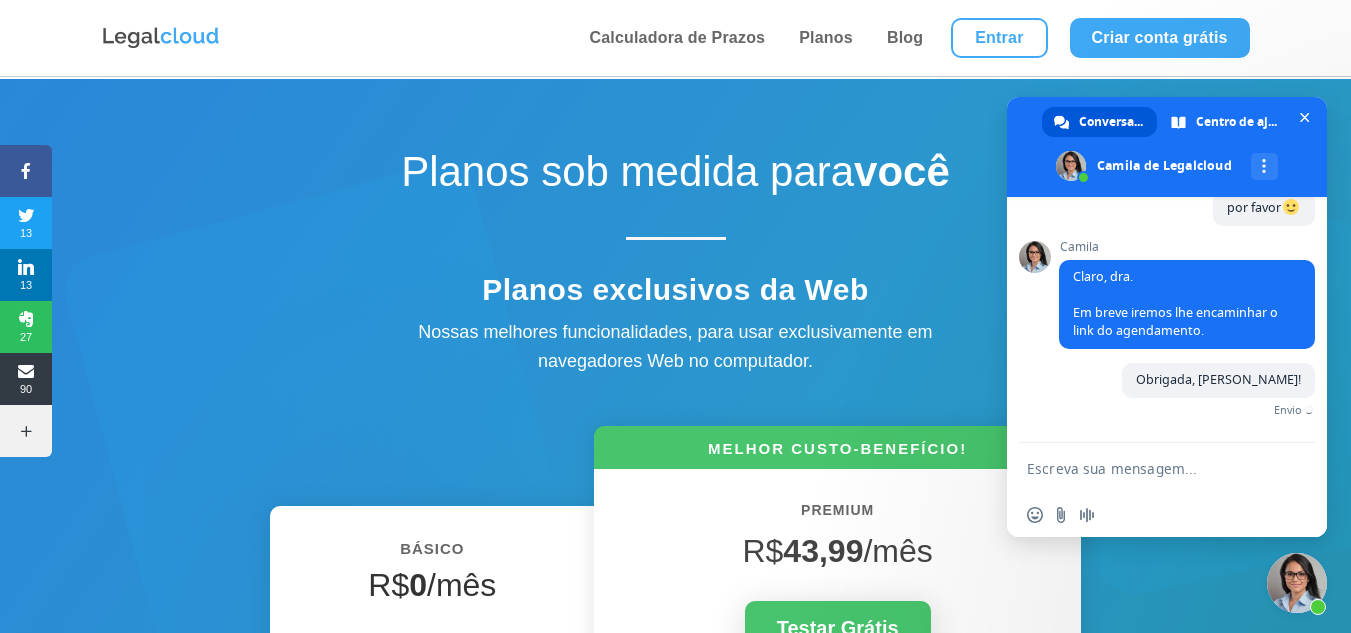 scroll, scrollTop: 1667, scrollLeft: 0, axis: vertical 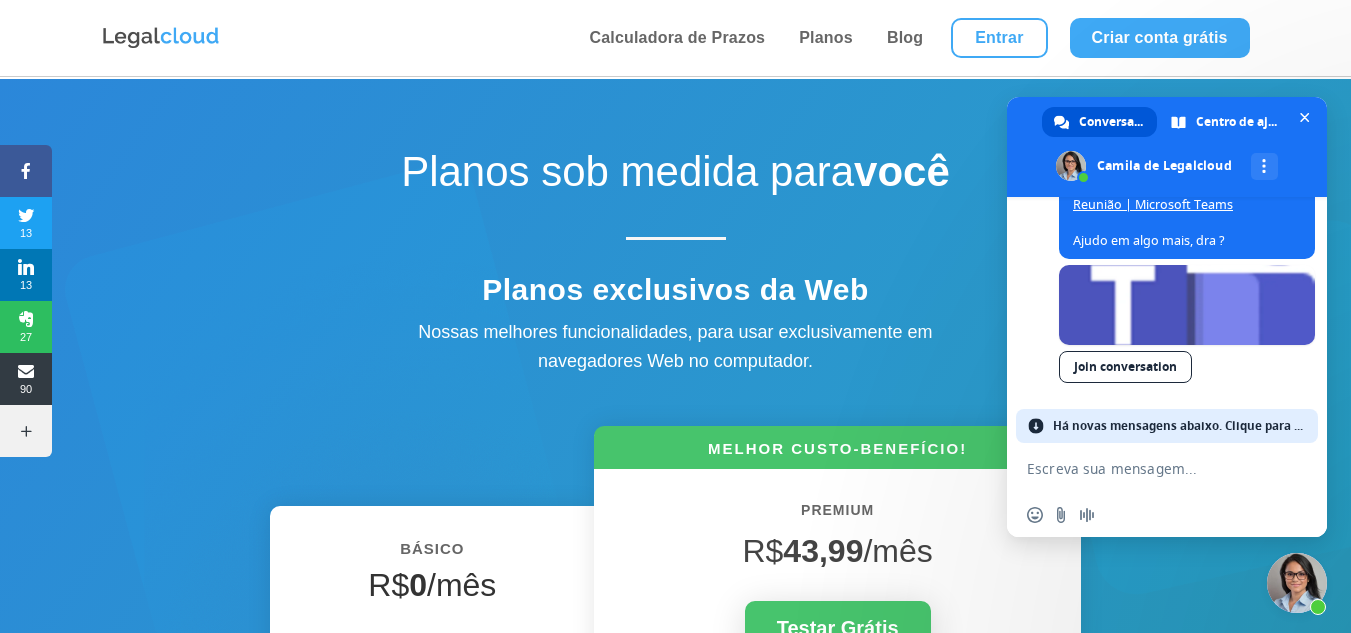 click at bounding box center (1147, 468) 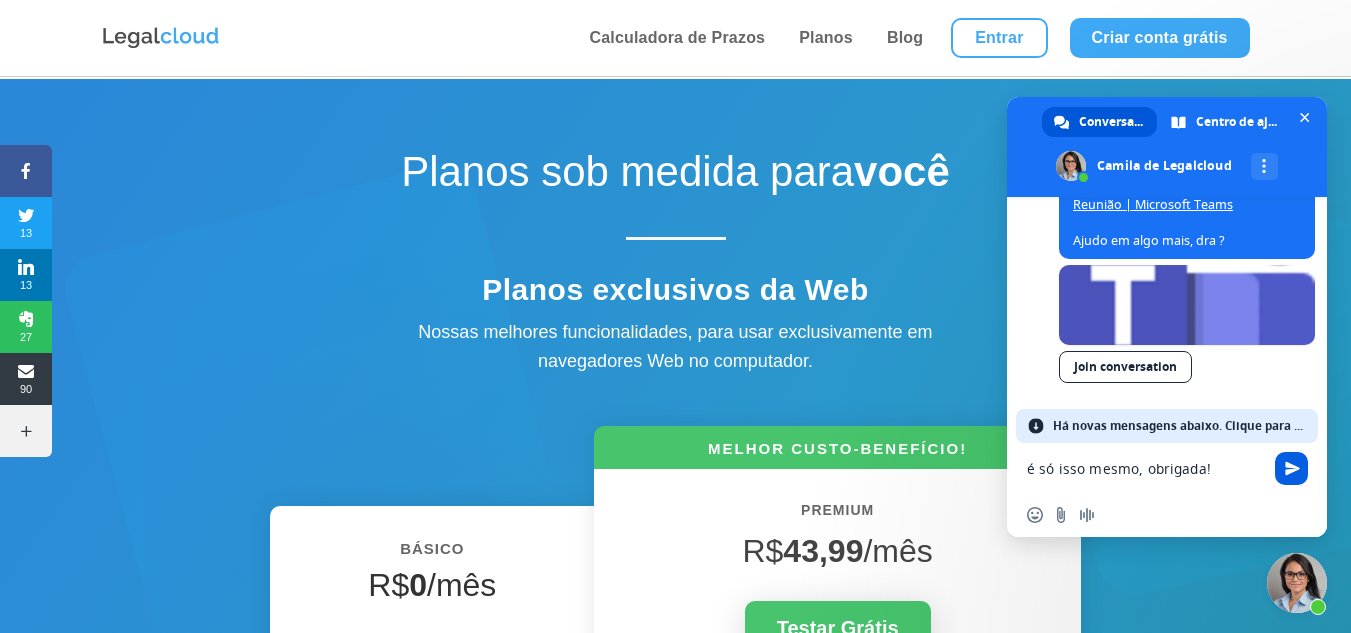 type on "é só isso mesmo, obrigada!" 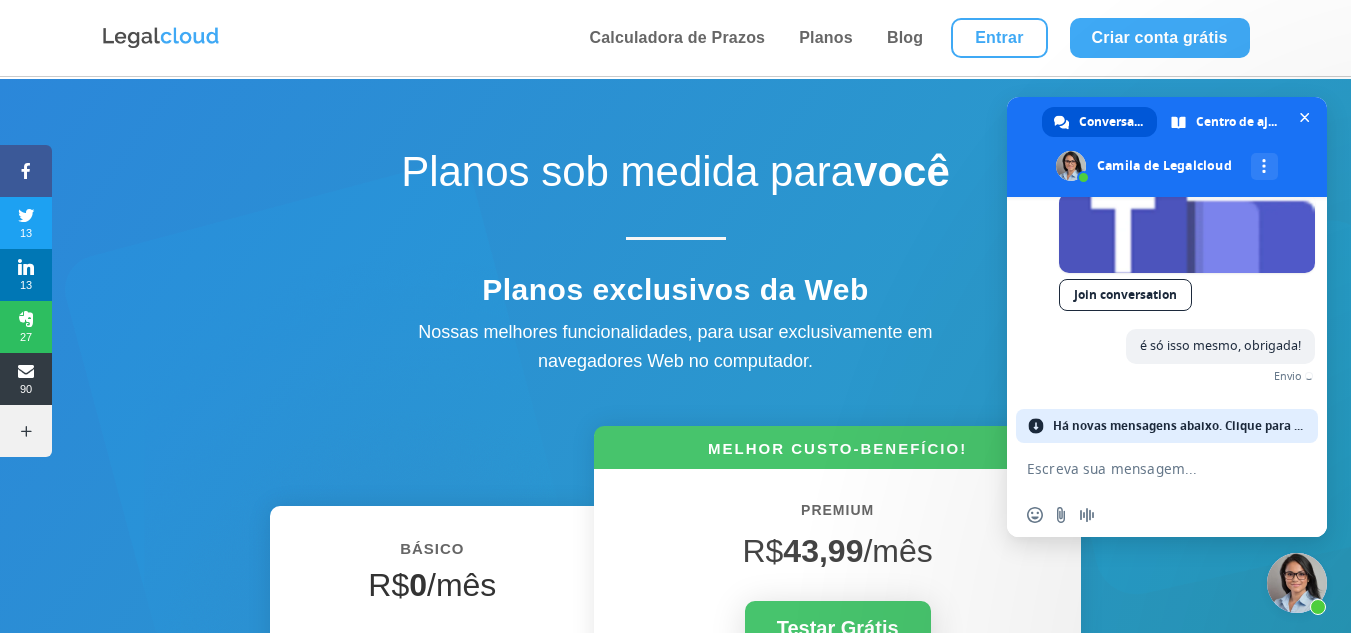 scroll, scrollTop: 2093, scrollLeft: 0, axis: vertical 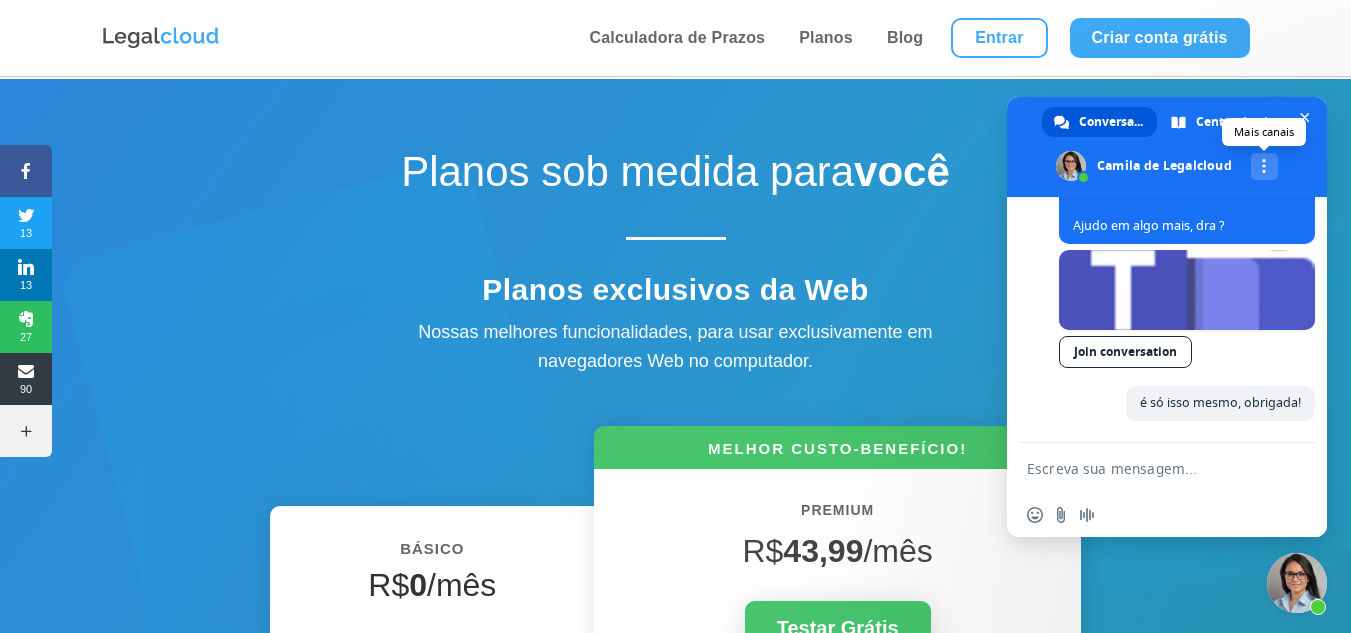 click at bounding box center [1264, 166] 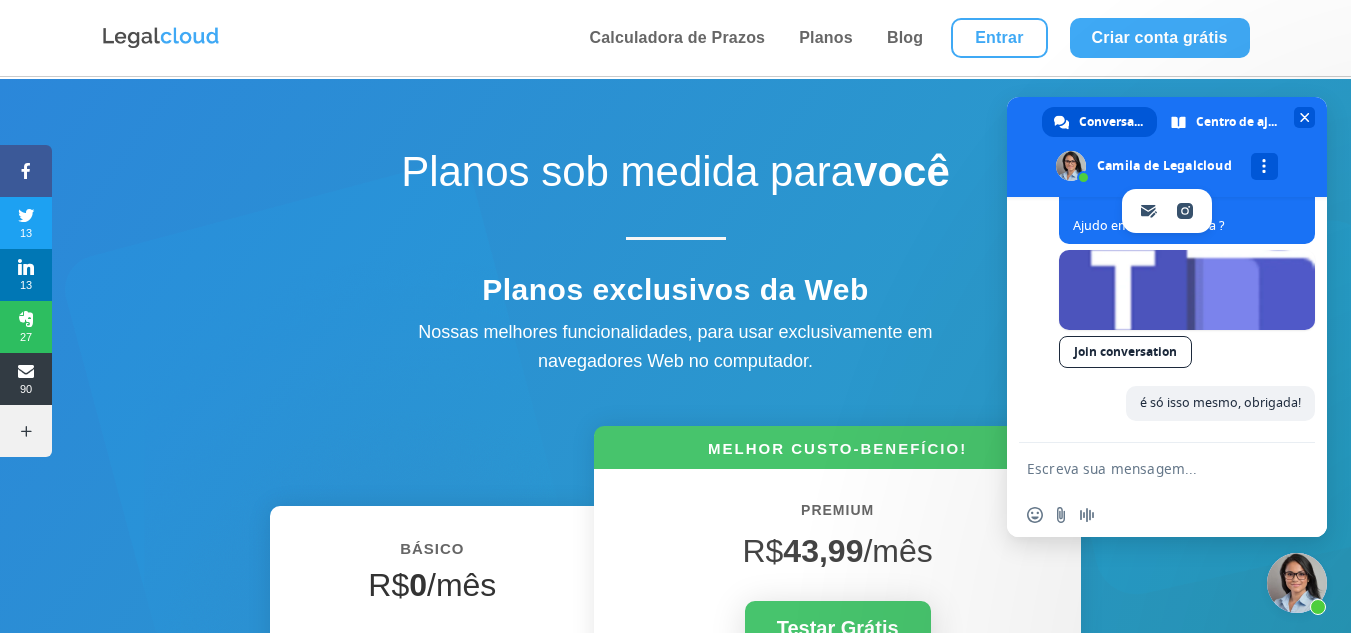click at bounding box center (1305, 117) 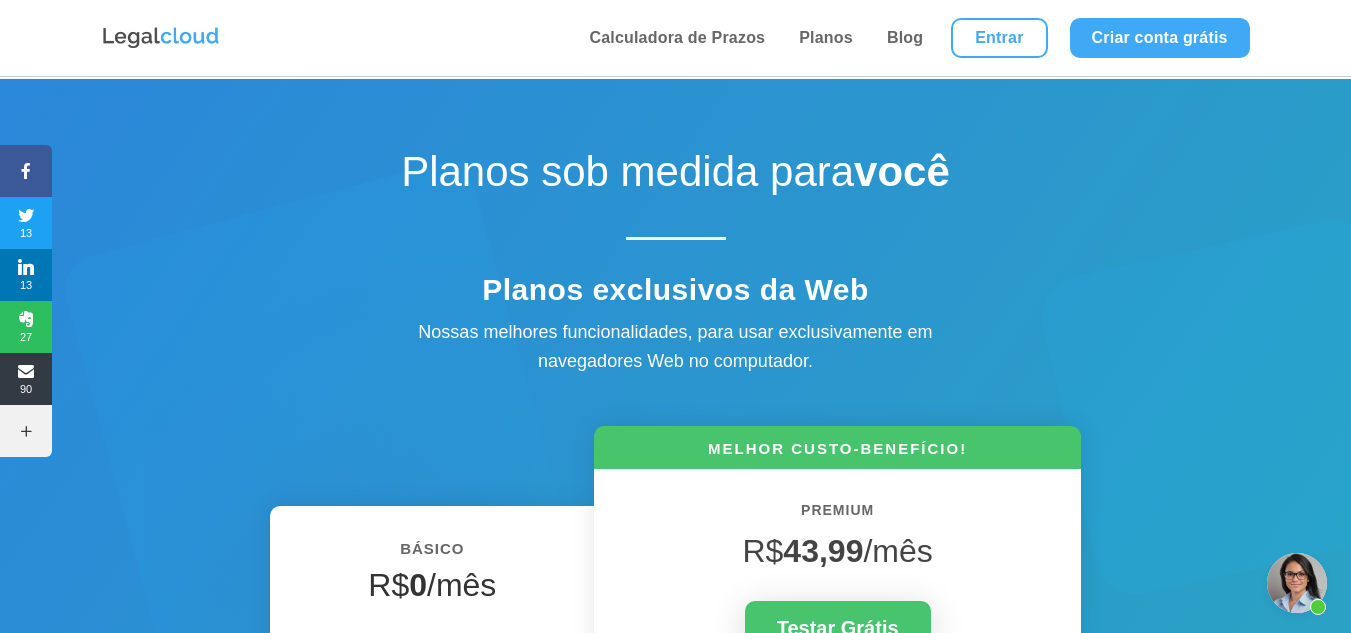 click at bounding box center [1297, 583] 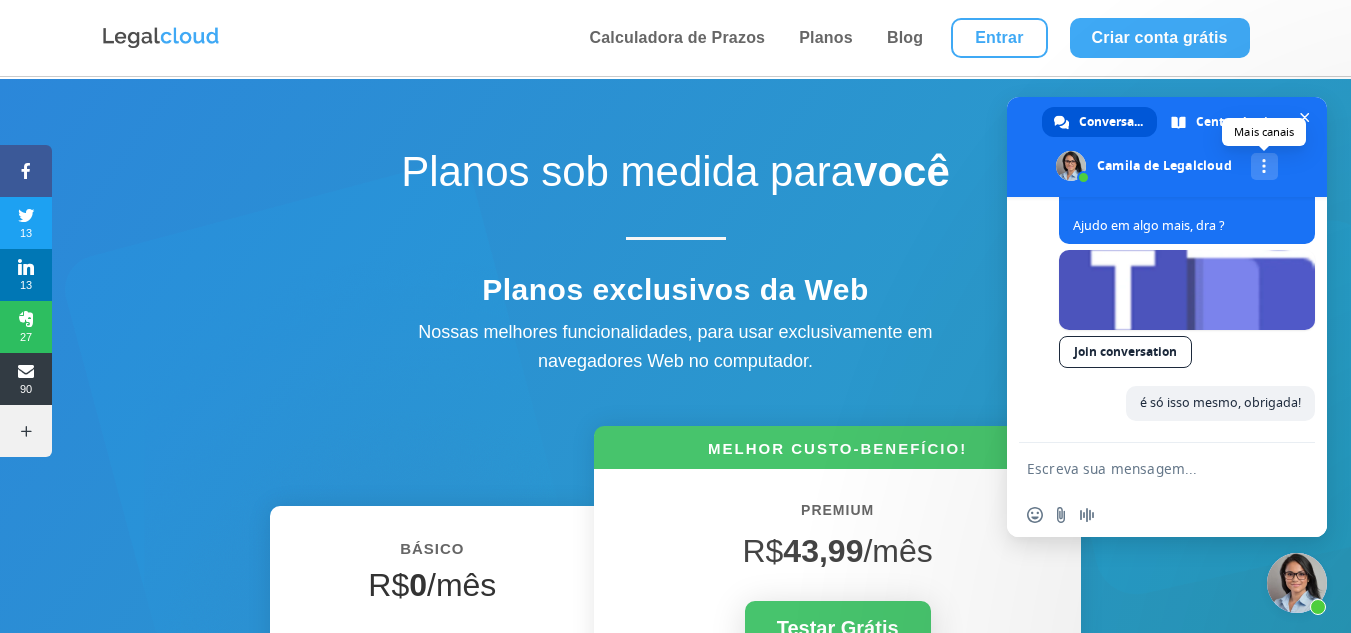 click on "Mais canais" at bounding box center [1264, 166] 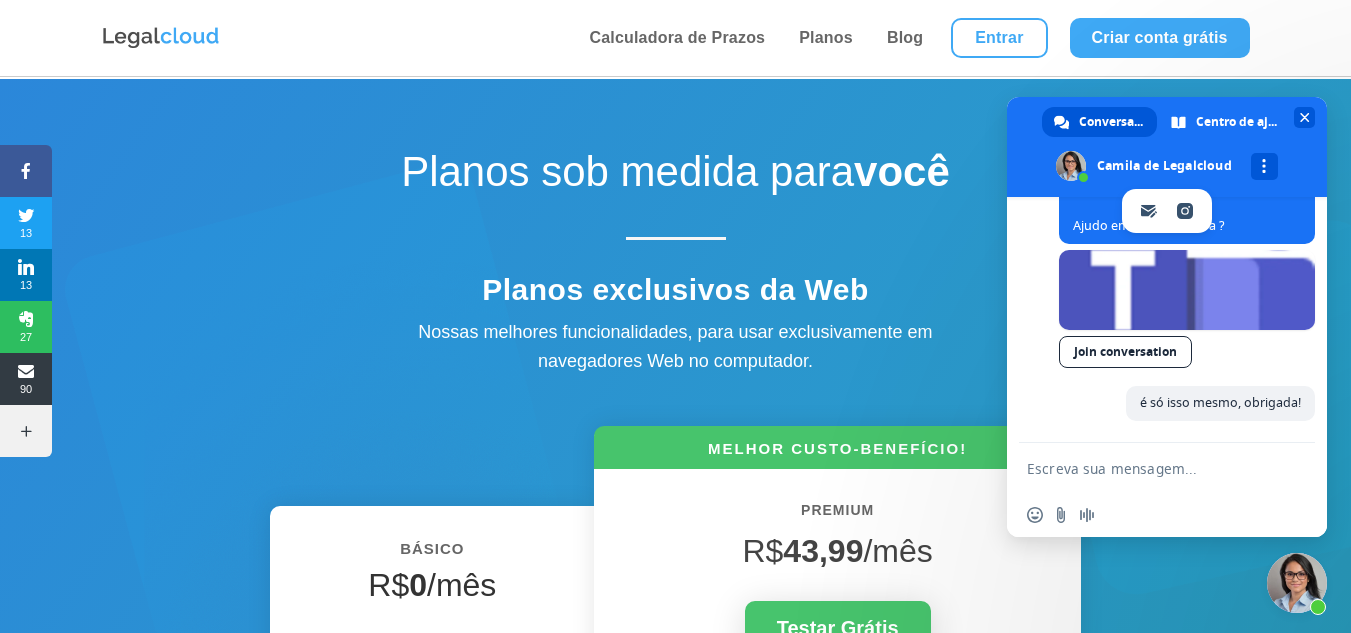 click at bounding box center [1305, 117] 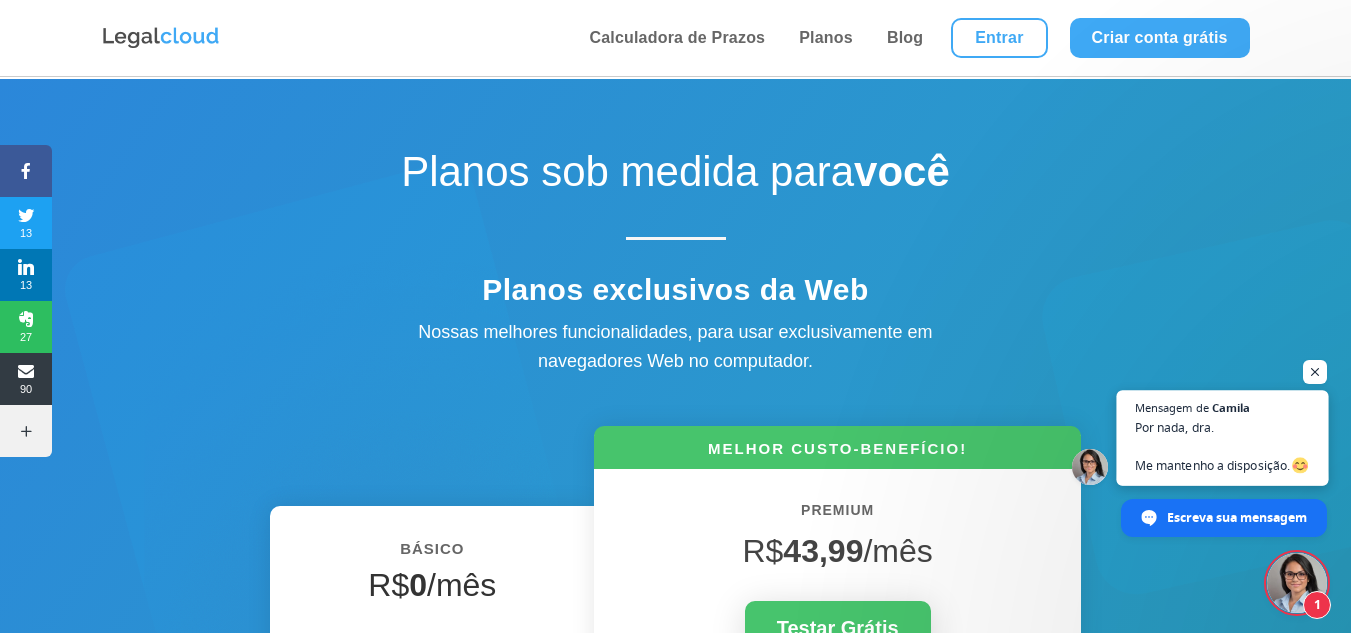 click on "Mensagem de Camila Por nada, dra.  Me mantenho a disposição." at bounding box center [1222, 437] 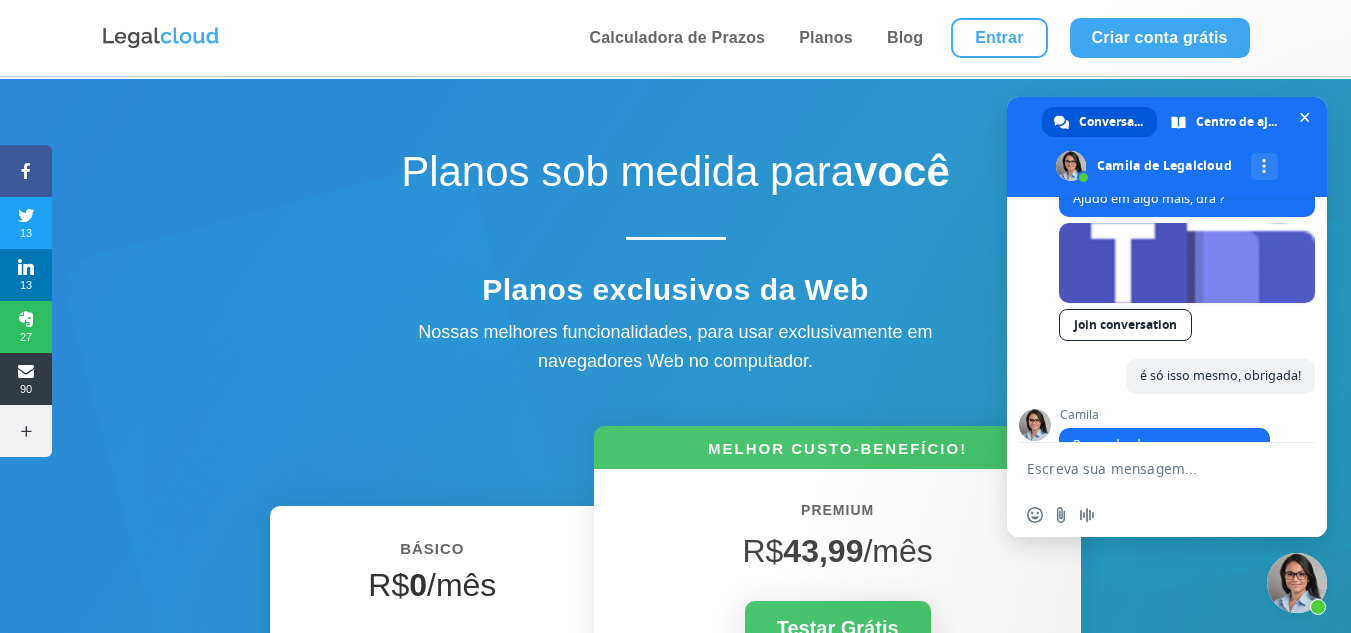 scroll, scrollTop: 2198, scrollLeft: 0, axis: vertical 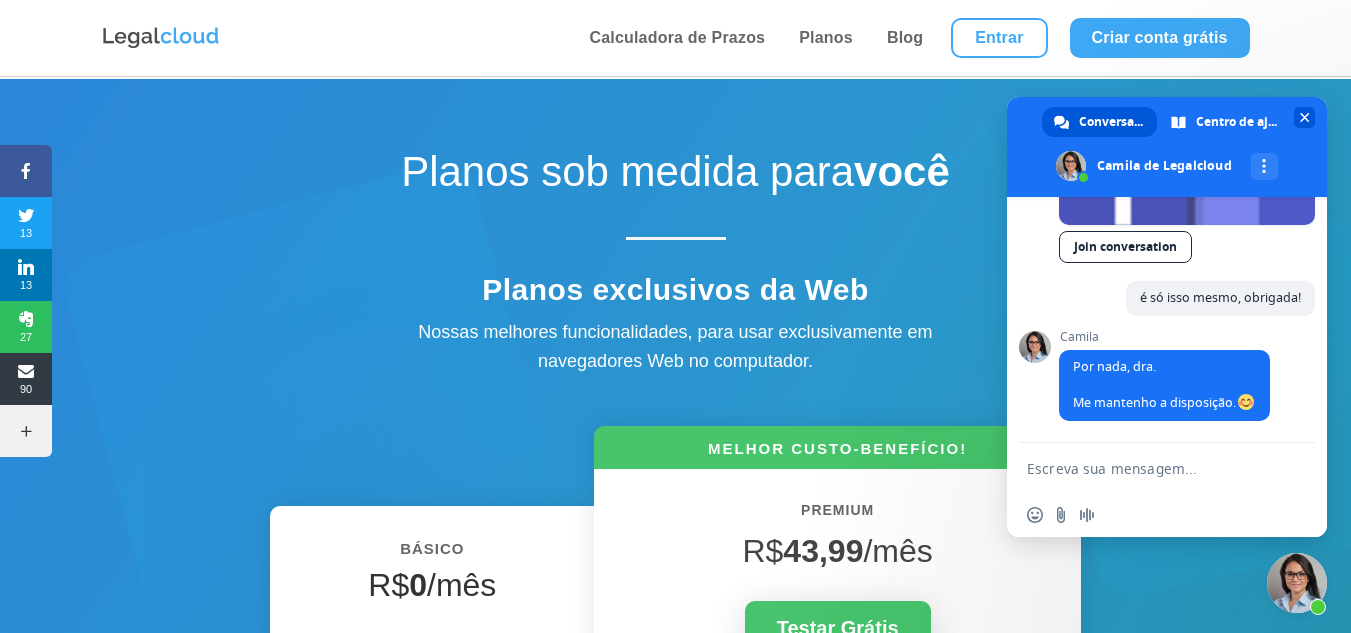 click at bounding box center (1304, 117) 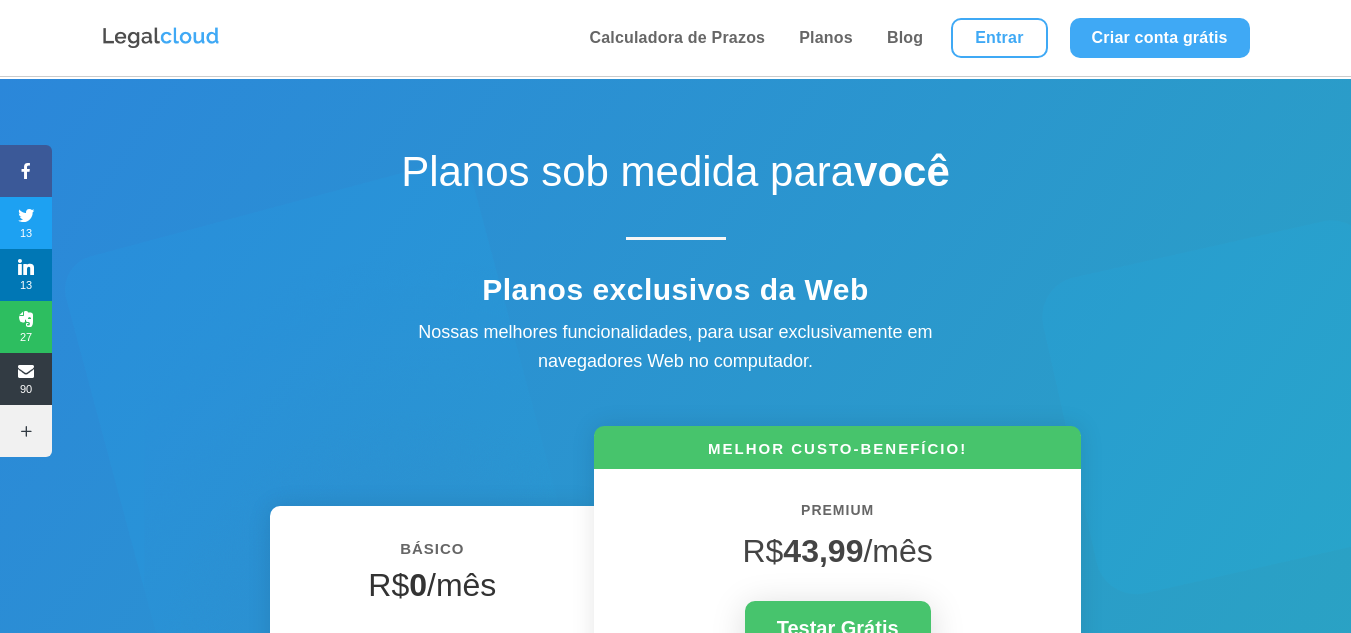 scroll, scrollTop: 0, scrollLeft: 0, axis: both 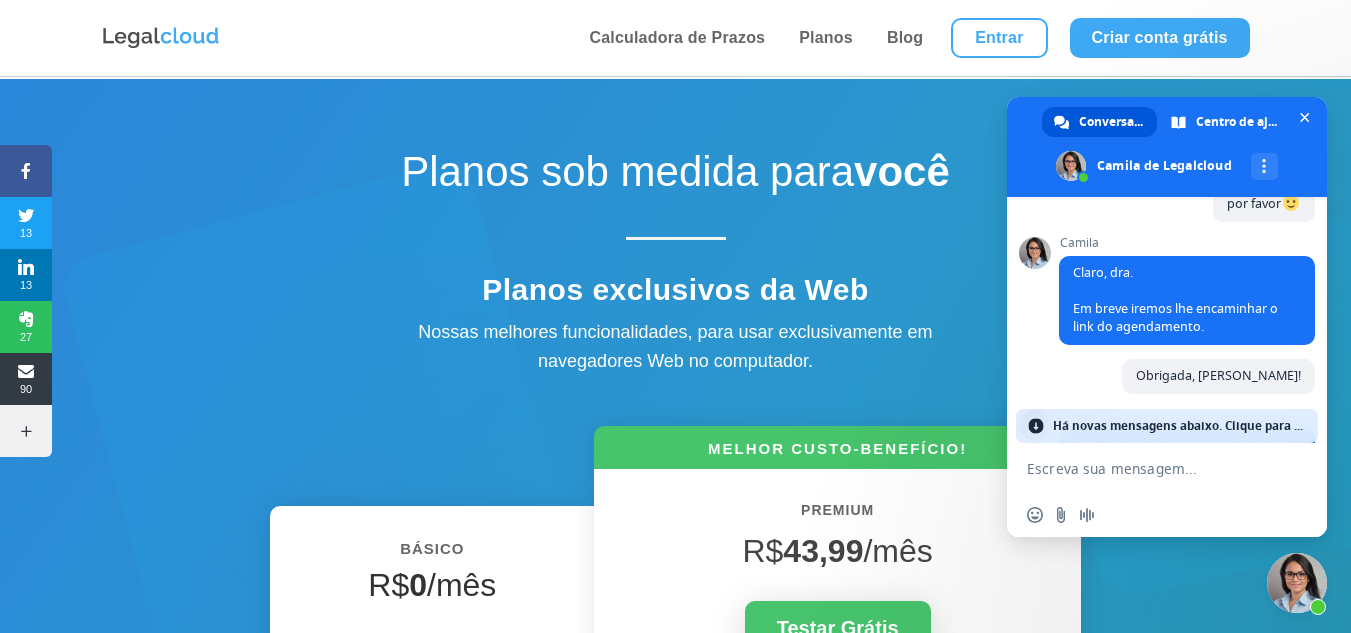 type on "é só isso mesmo, obrigada!" 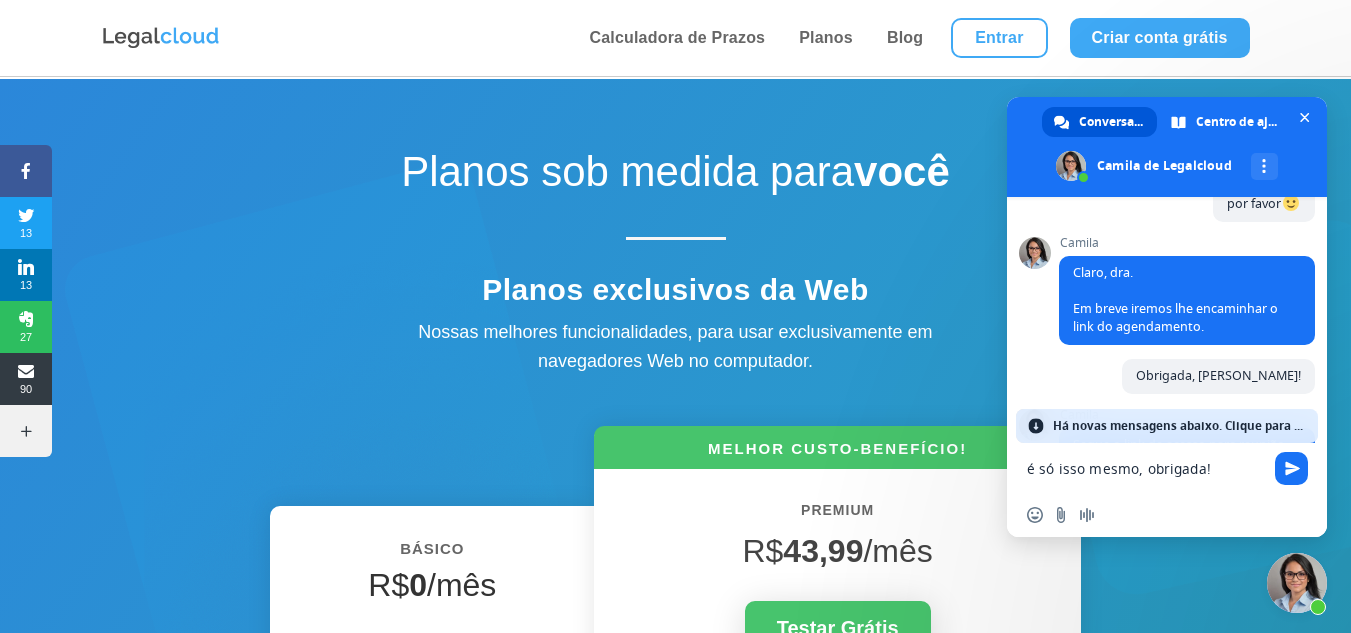 type 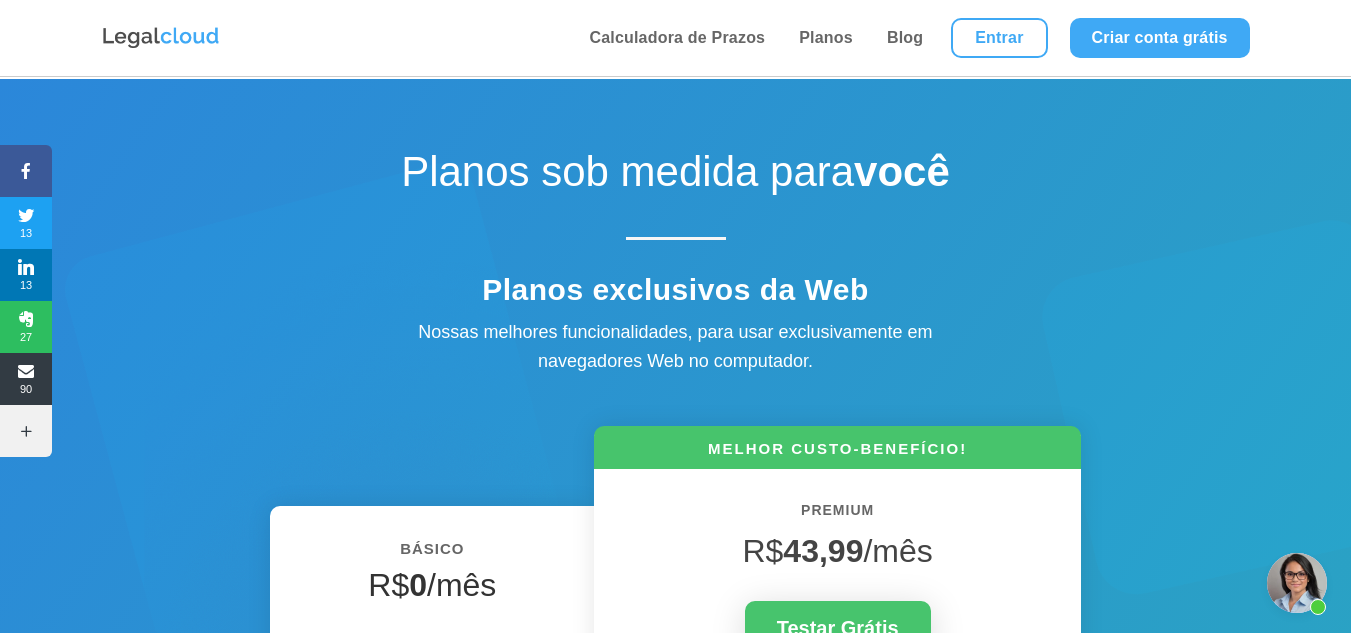 scroll, scrollTop: 2198, scrollLeft: 0, axis: vertical 